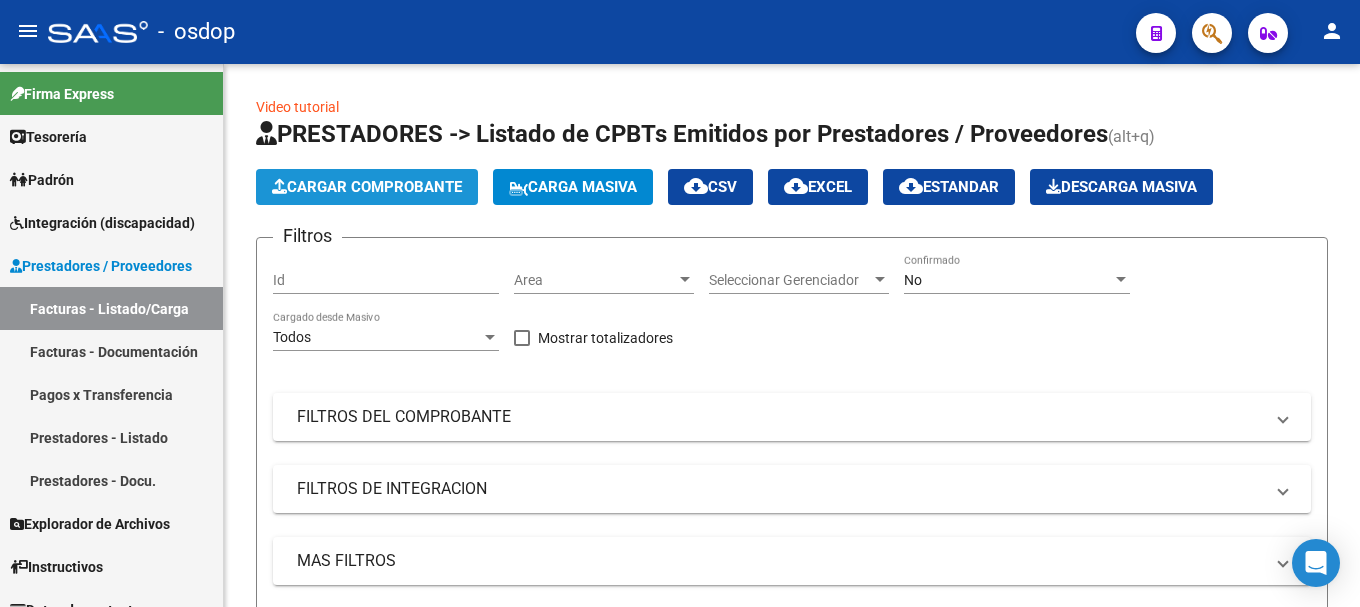 click on "Cargar Comprobante" 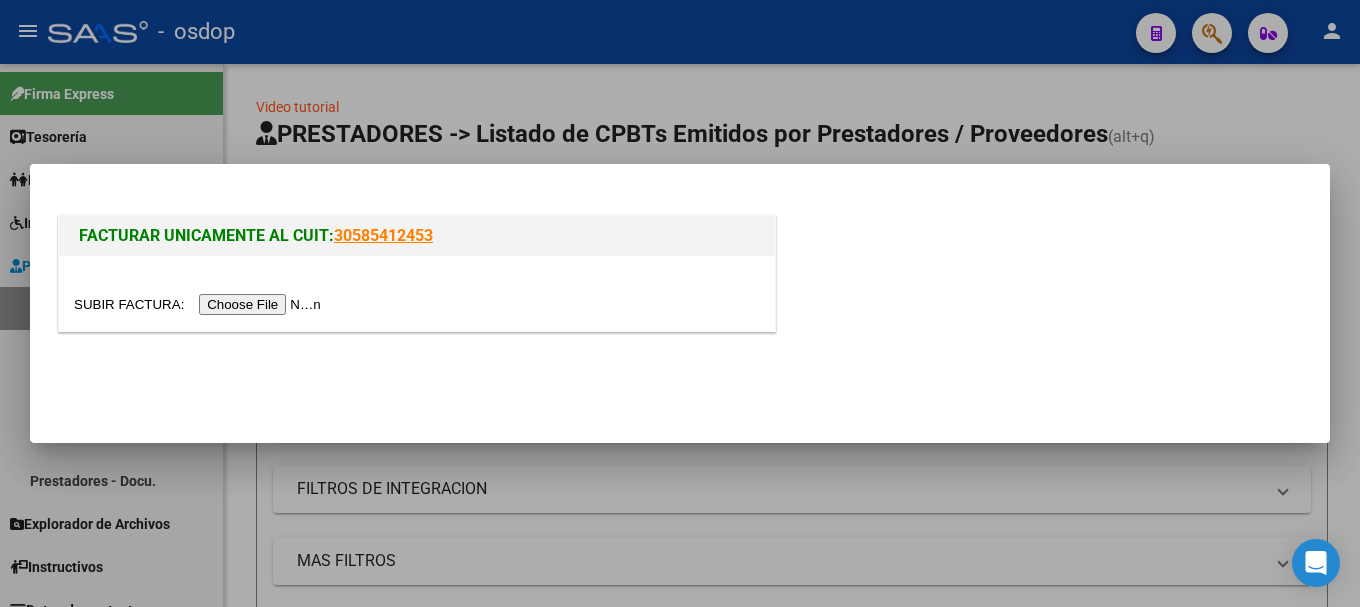 click at bounding box center [200, 304] 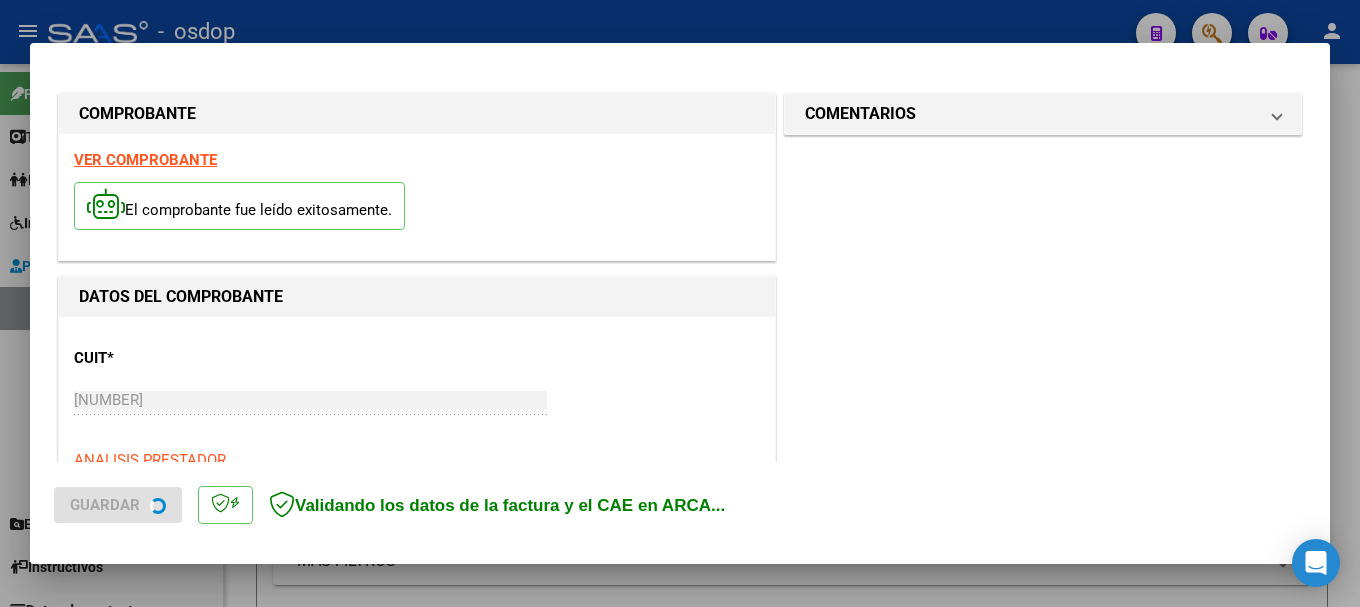 scroll, scrollTop: 500, scrollLeft: 0, axis: vertical 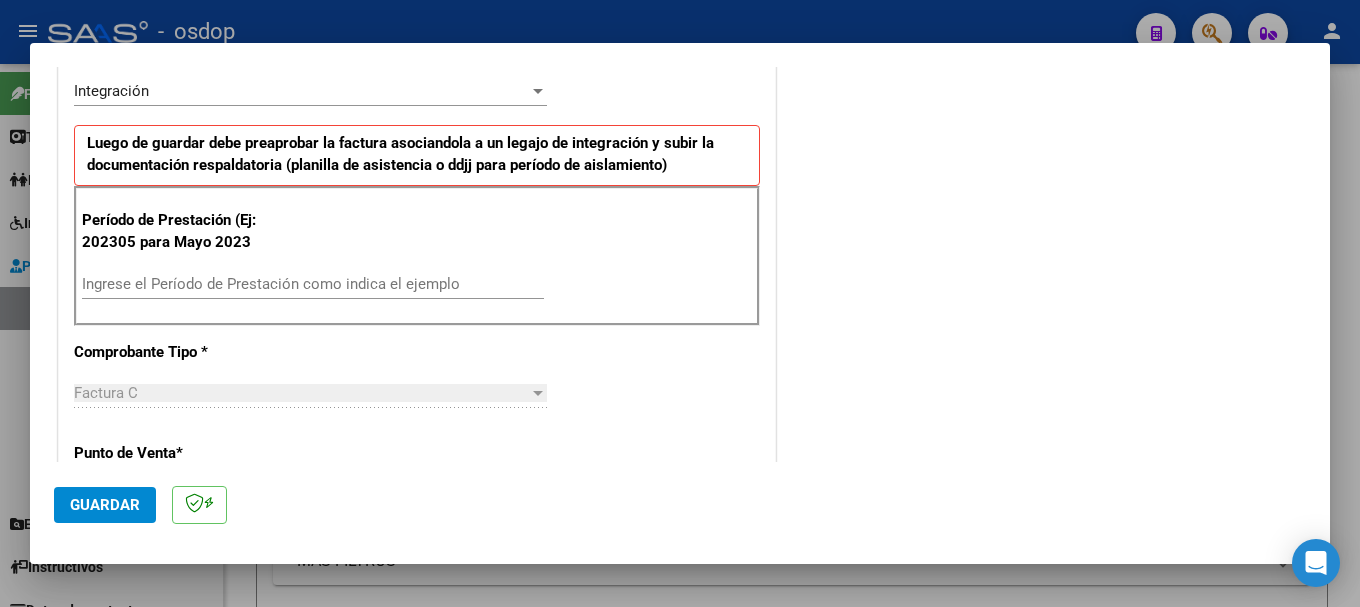click on "Ingrese el Período de Prestación como indica el ejemplo" at bounding box center (313, 284) 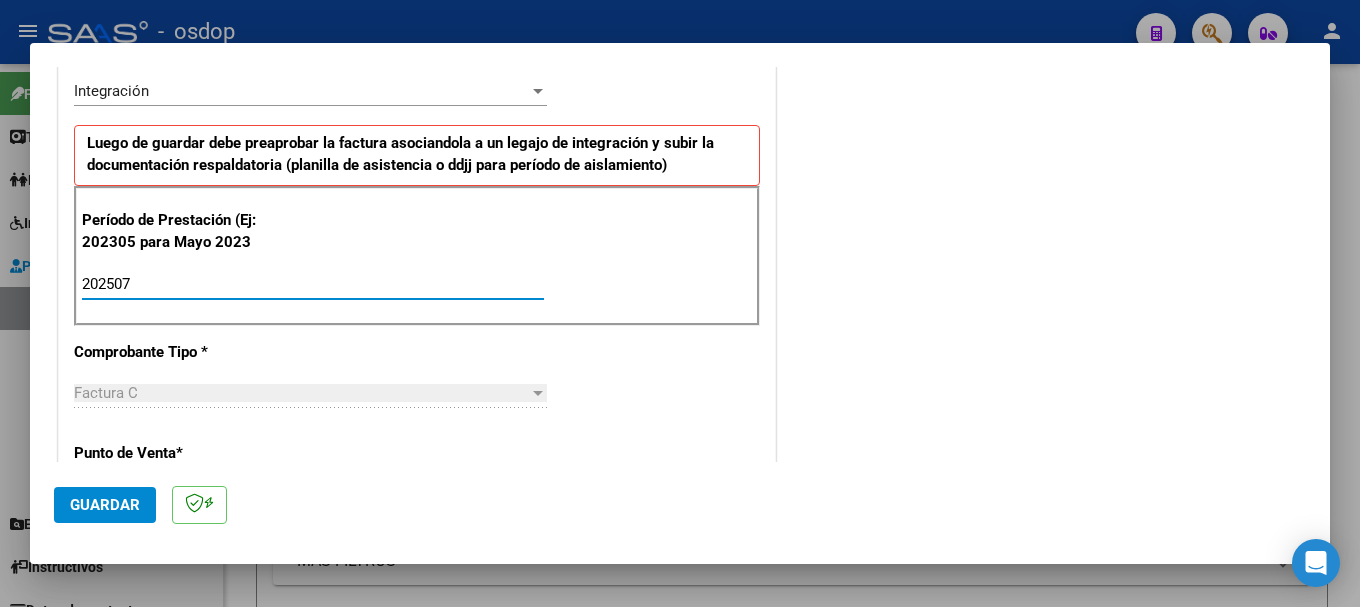 type on "202507" 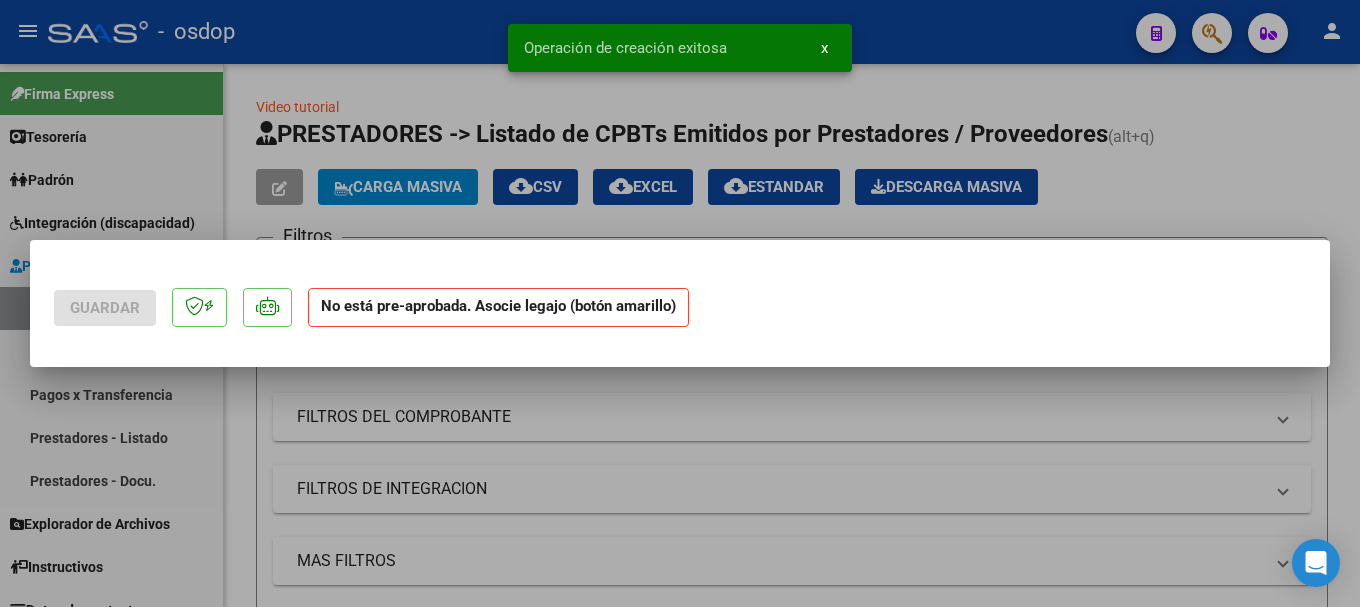 scroll, scrollTop: 0, scrollLeft: 0, axis: both 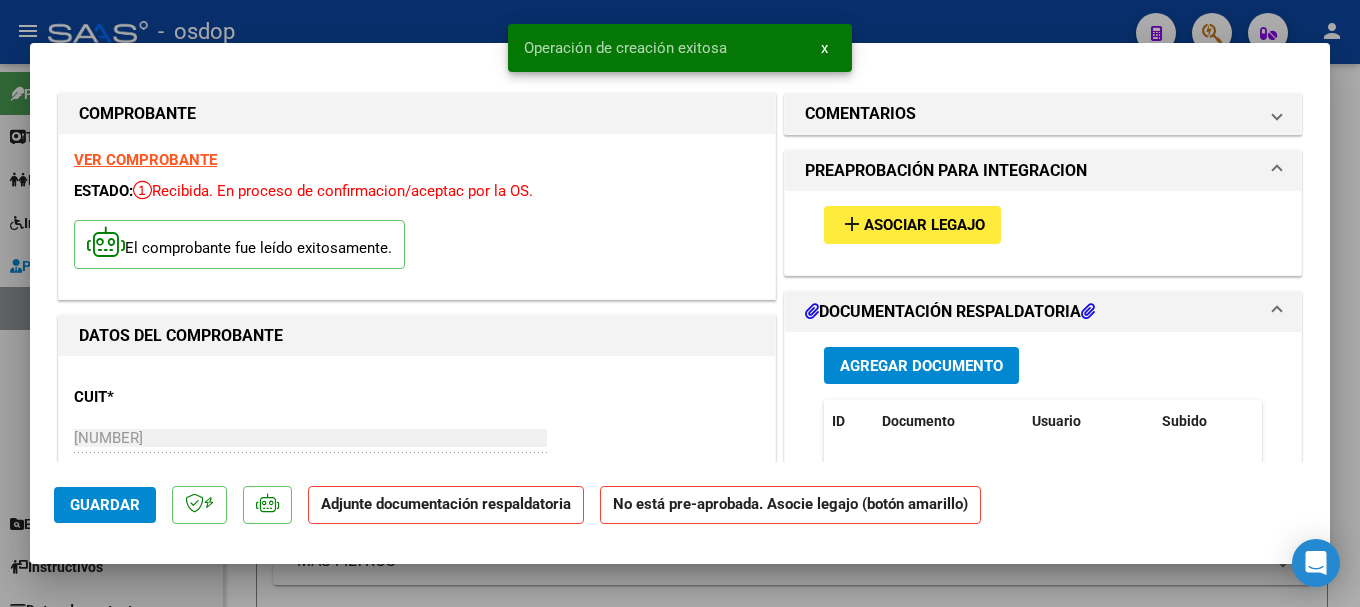 click on "Agregar Documento" at bounding box center [921, 366] 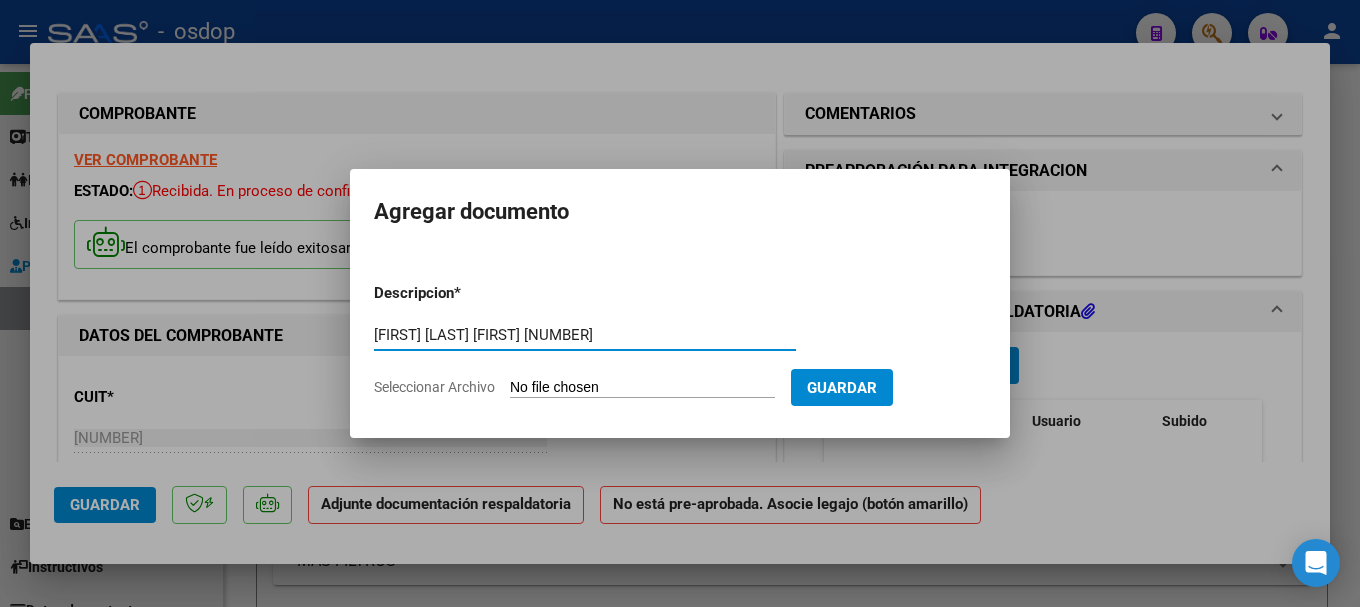 type on "[FIRST] [LAST] [FIRST] [NUMBER]" 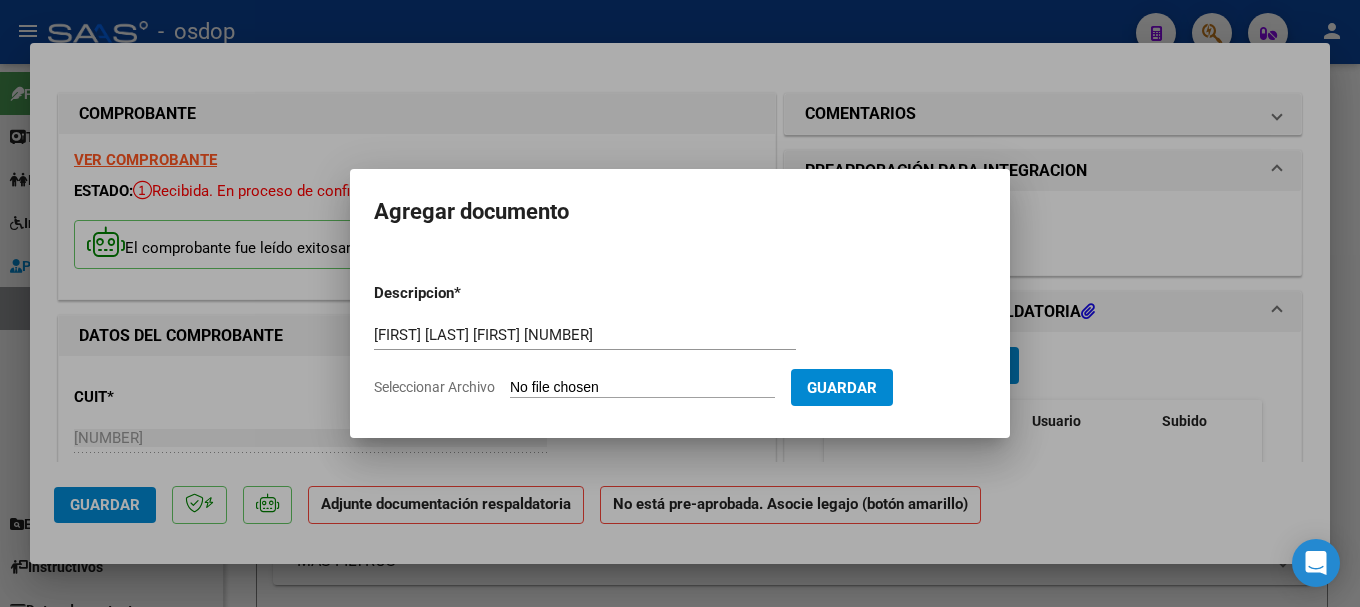click on "Seleccionar Archivo" at bounding box center [642, 388] 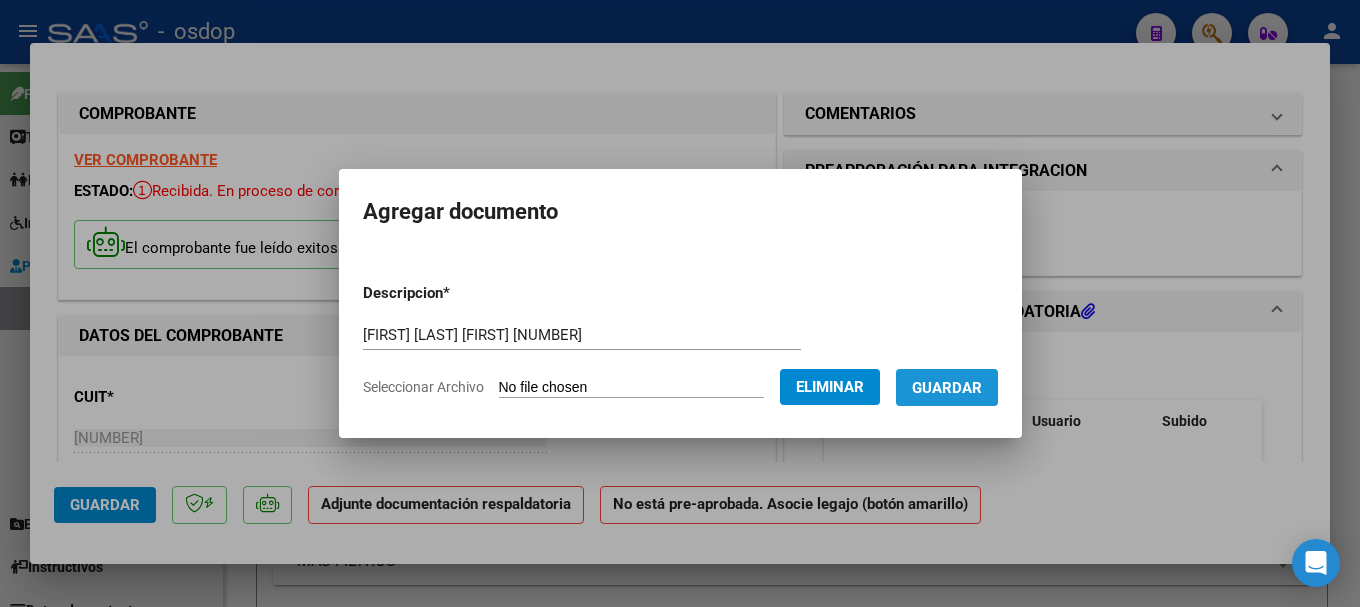 click on "Guardar" at bounding box center (947, 388) 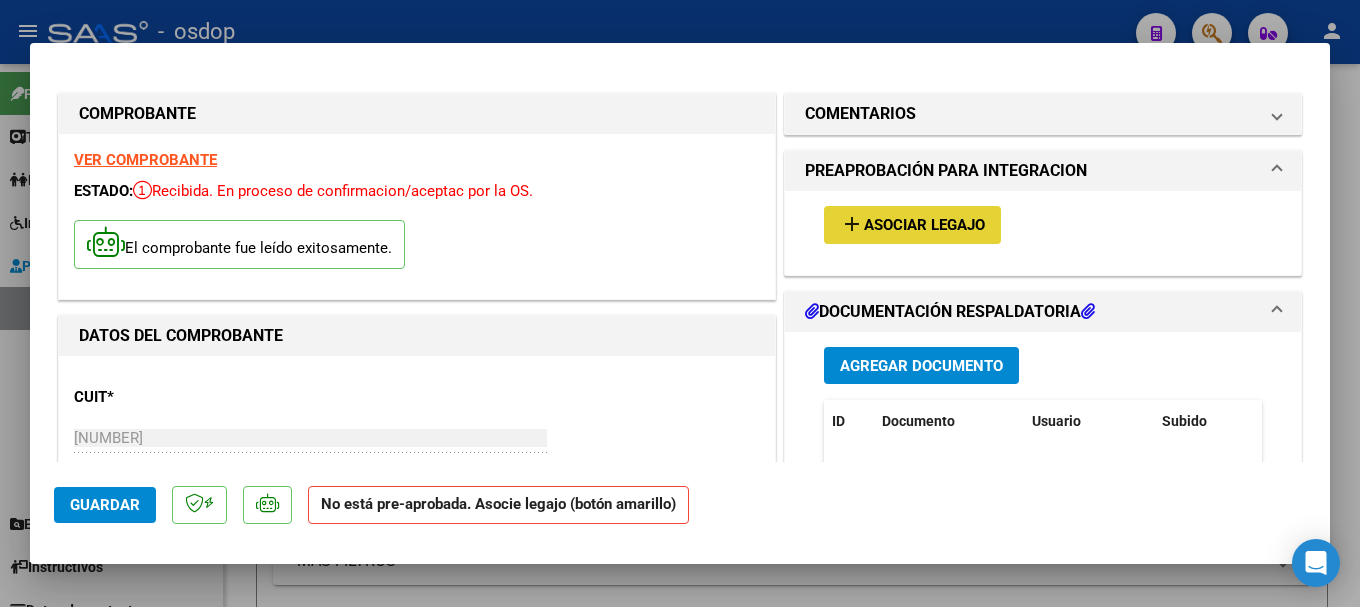 click on "add" at bounding box center (852, 224) 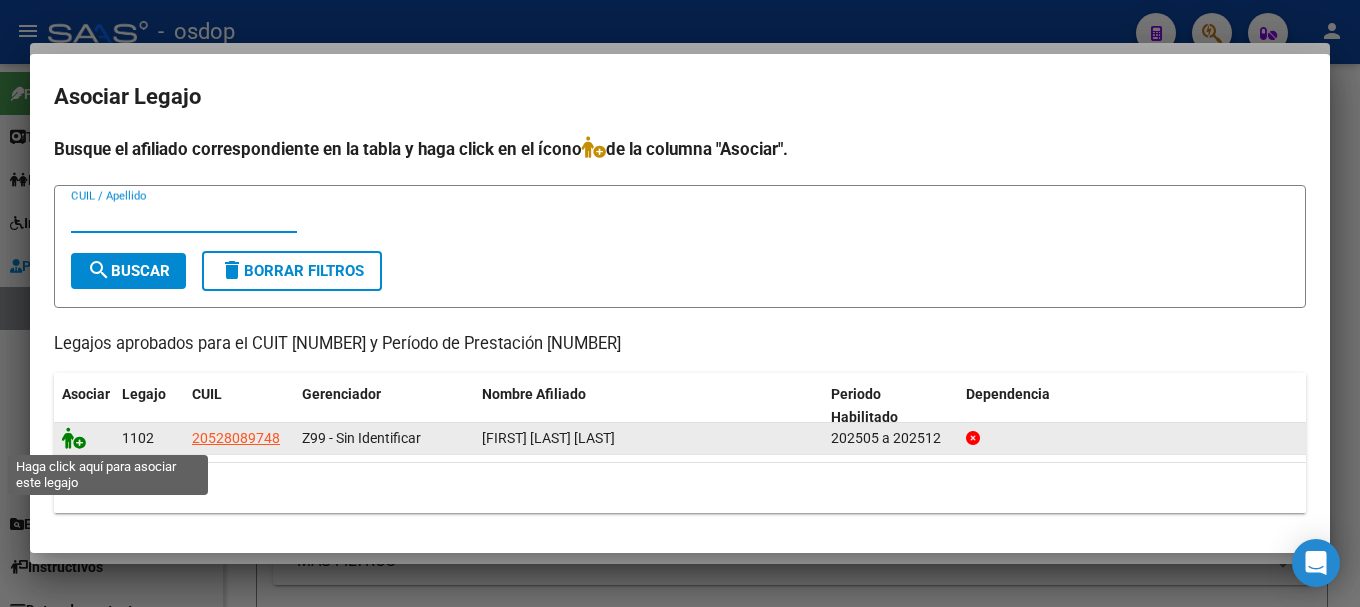 click 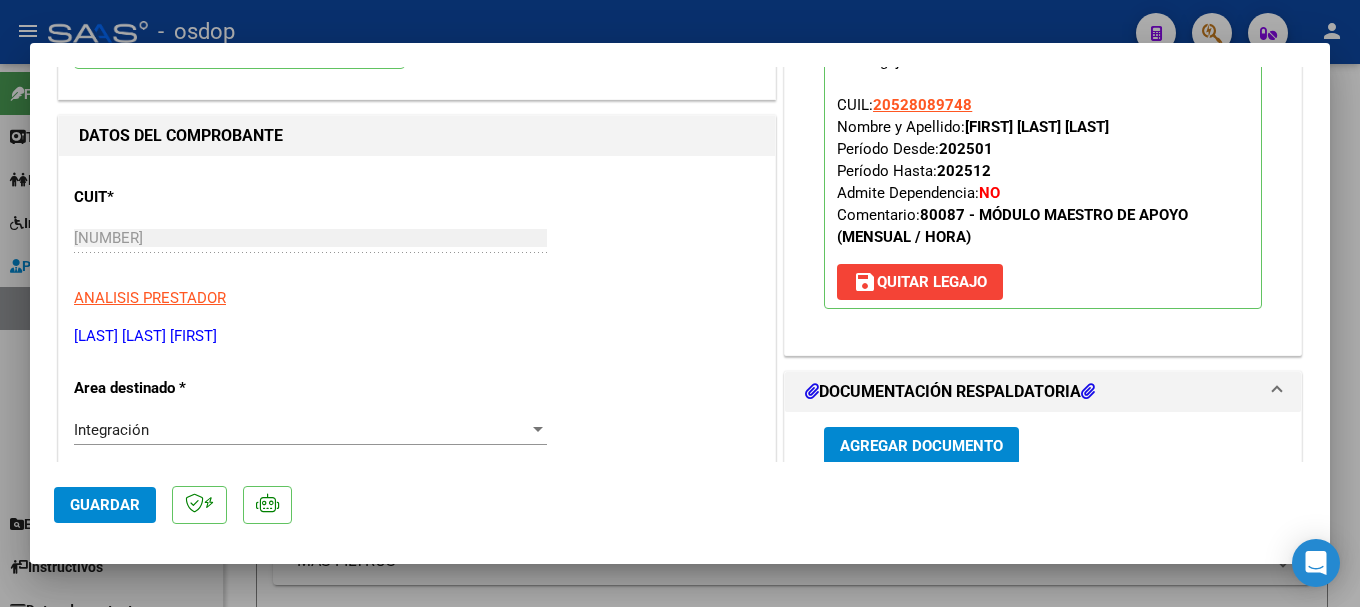 scroll, scrollTop: 600, scrollLeft: 0, axis: vertical 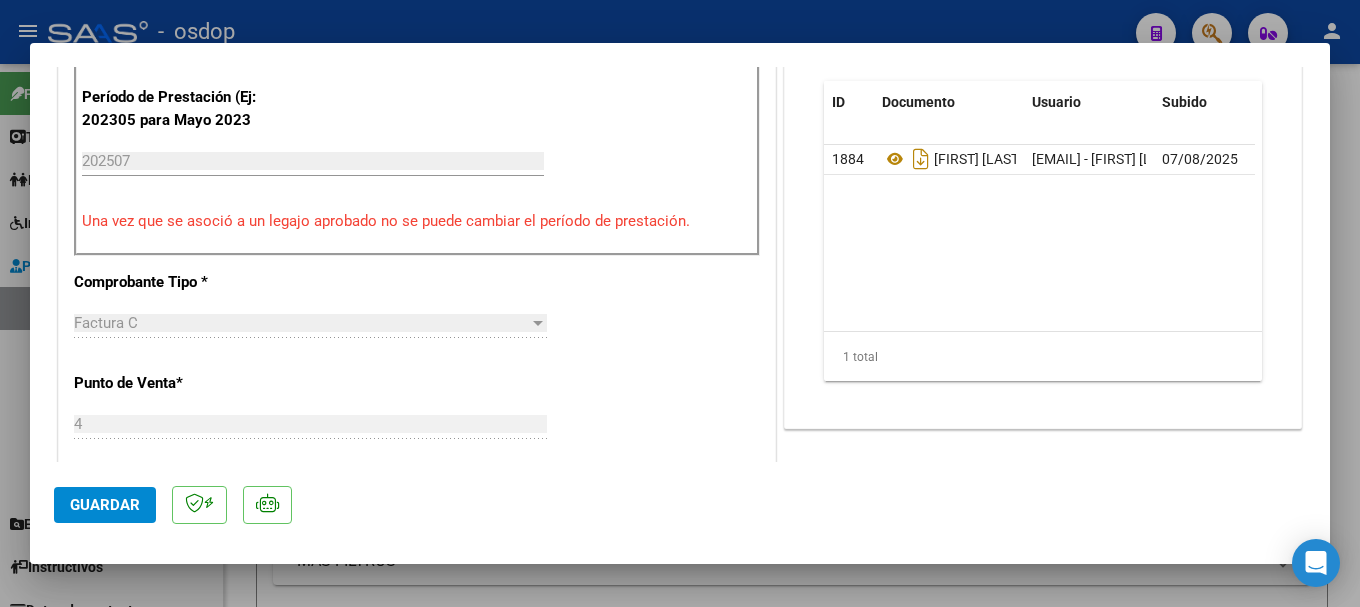 click on "Guardar" 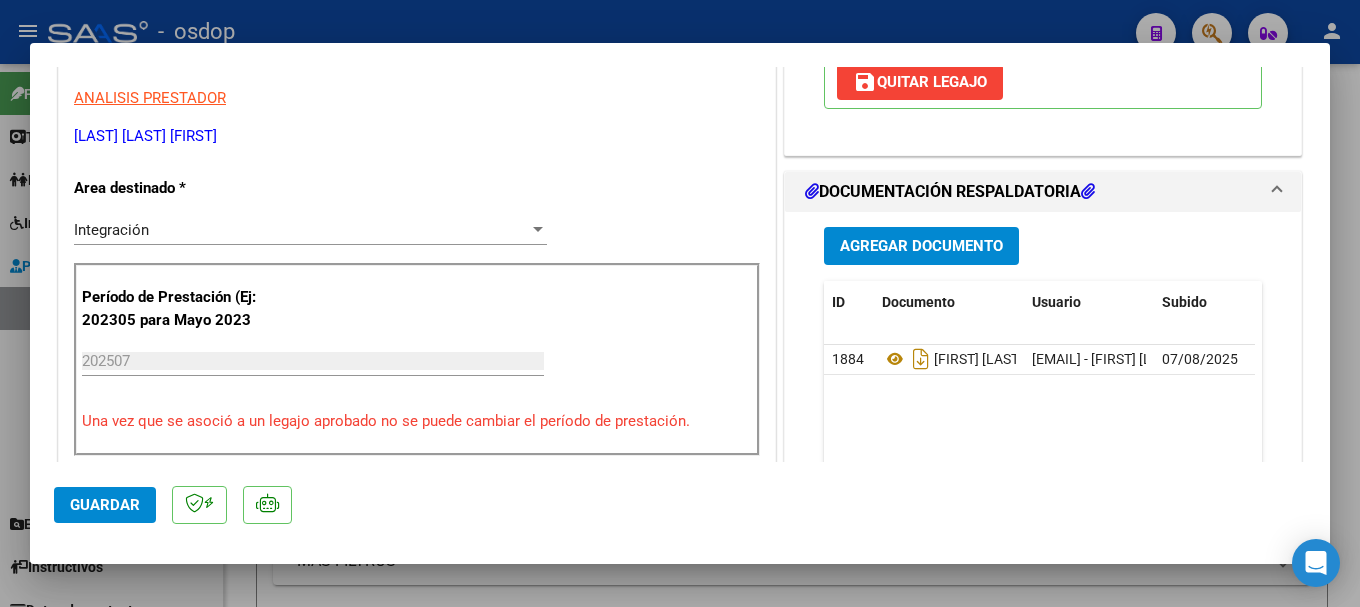 scroll, scrollTop: 600, scrollLeft: 0, axis: vertical 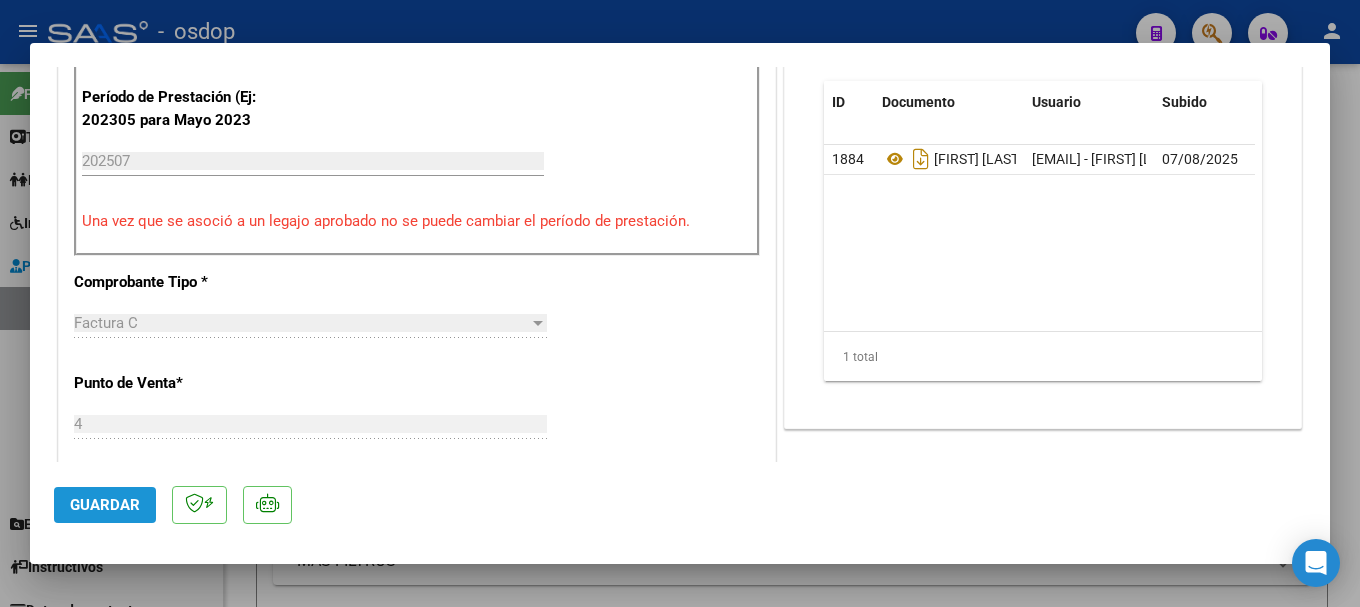 click on "Guardar" 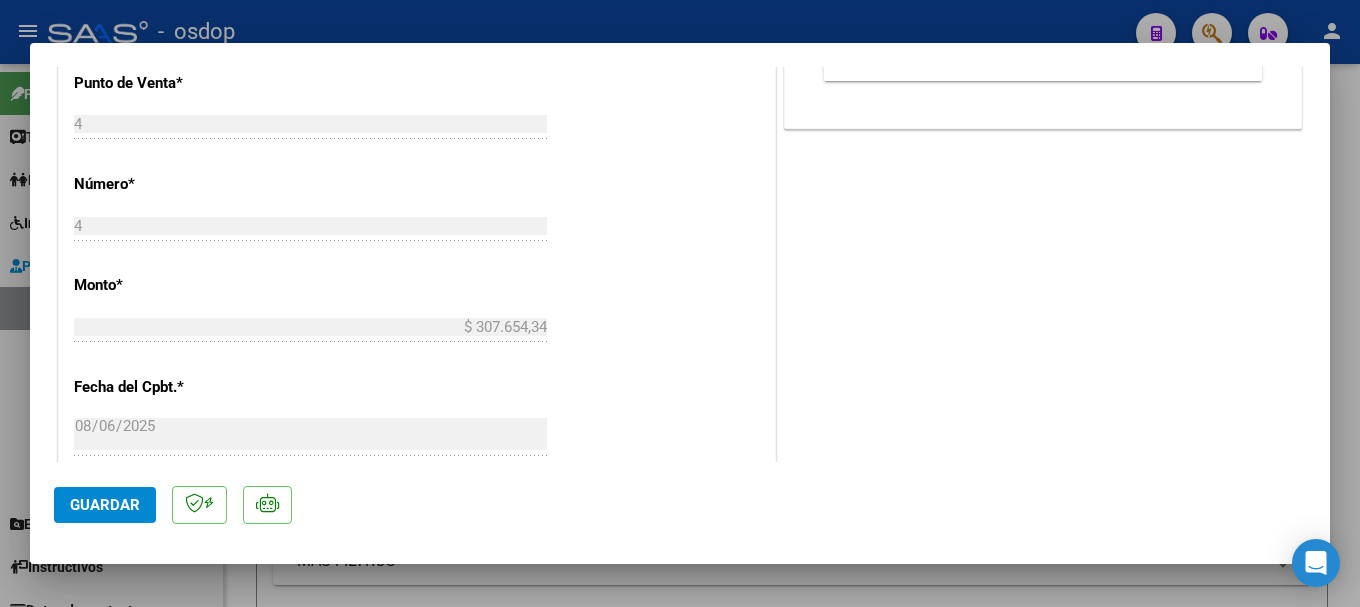 scroll, scrollTop: 1000, scrollLeft: 0, axis: vertical 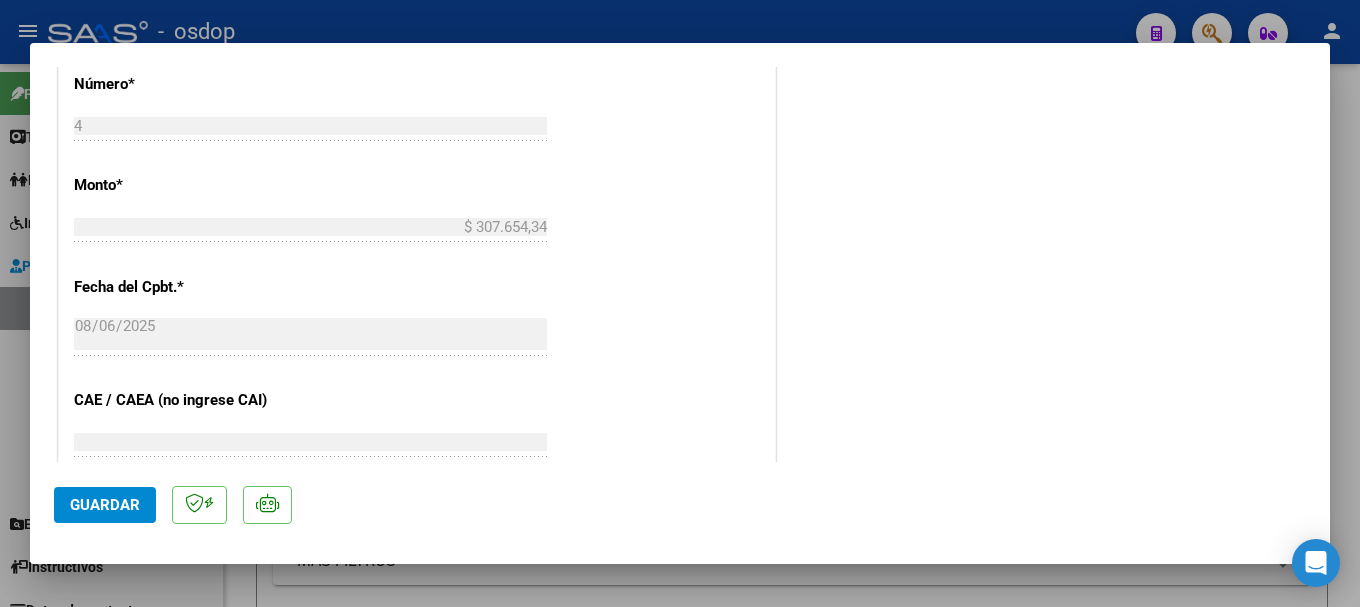 click on "Guardar" 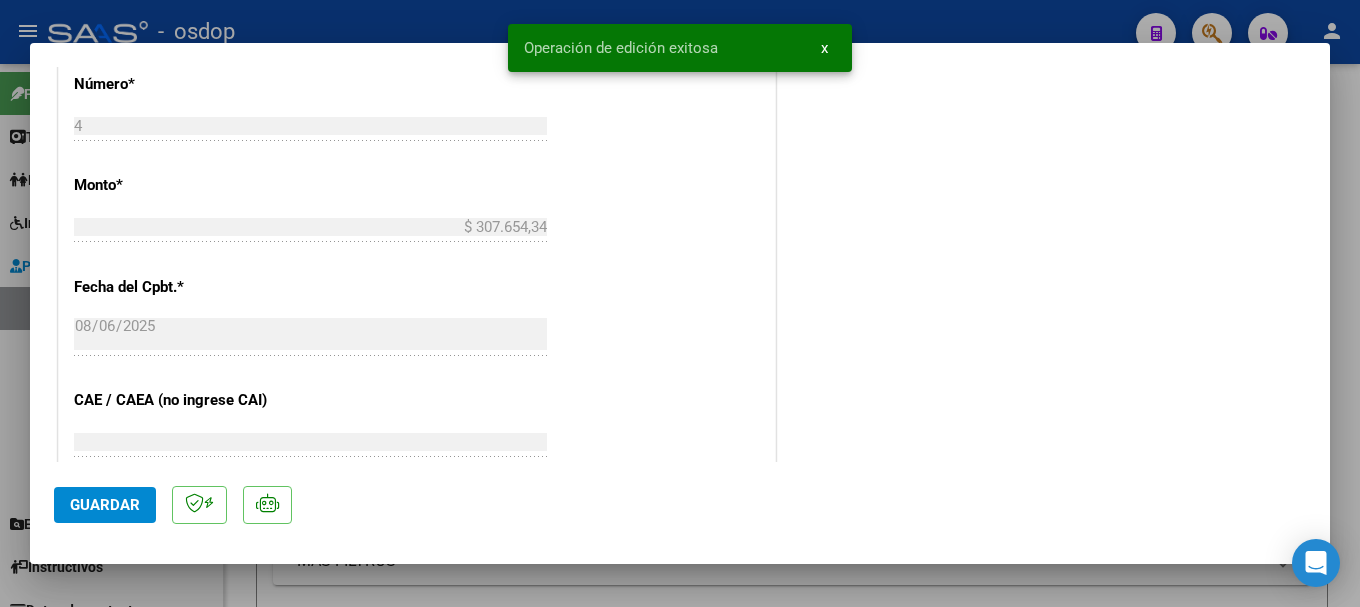 click at bounding box center [680, 303] 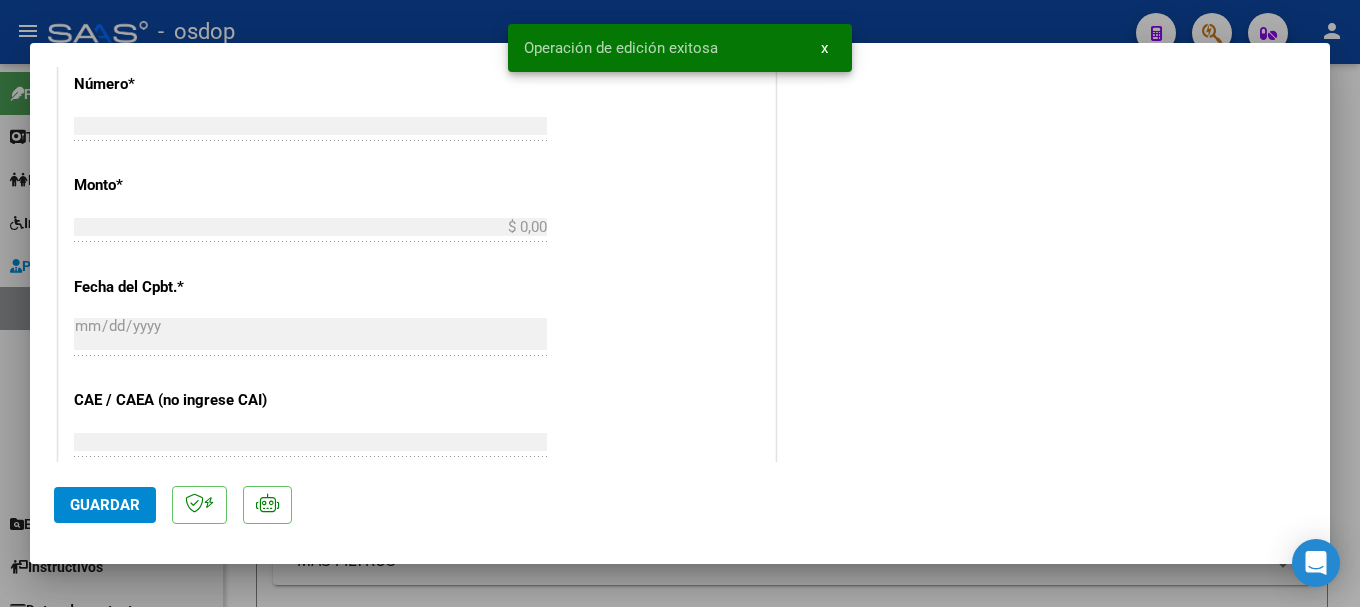 scroll, scrollTop: 0, scrollLeft: 0, axis: both 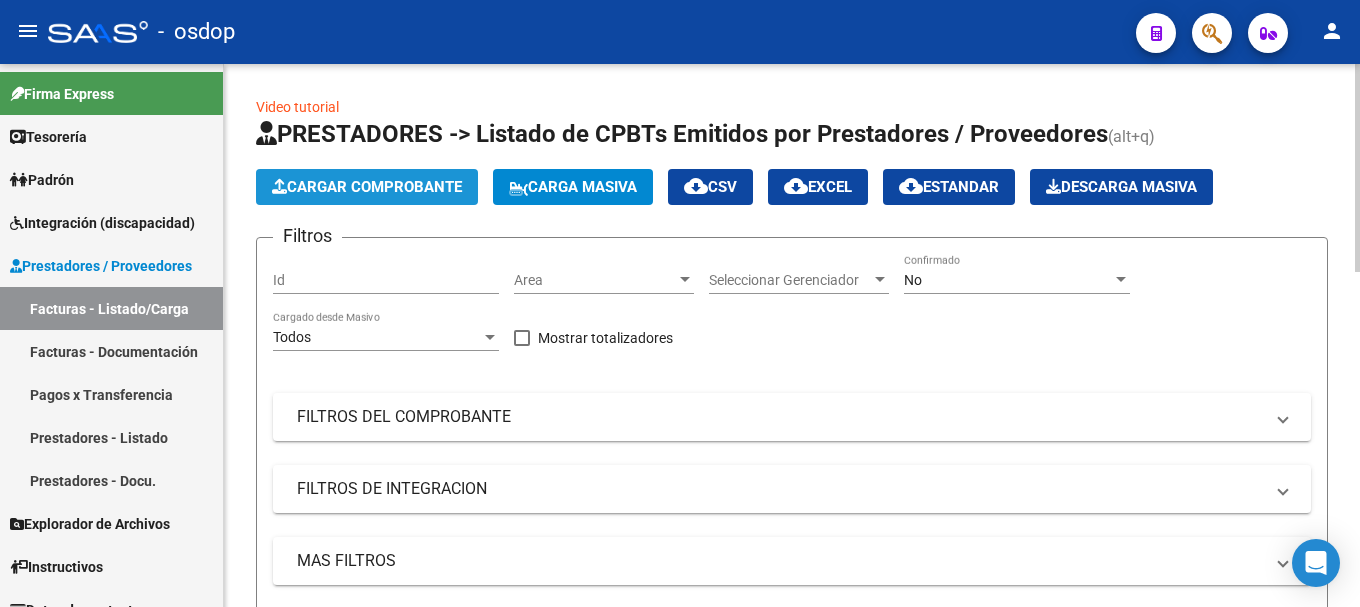 click on "Cargar Comprobante" 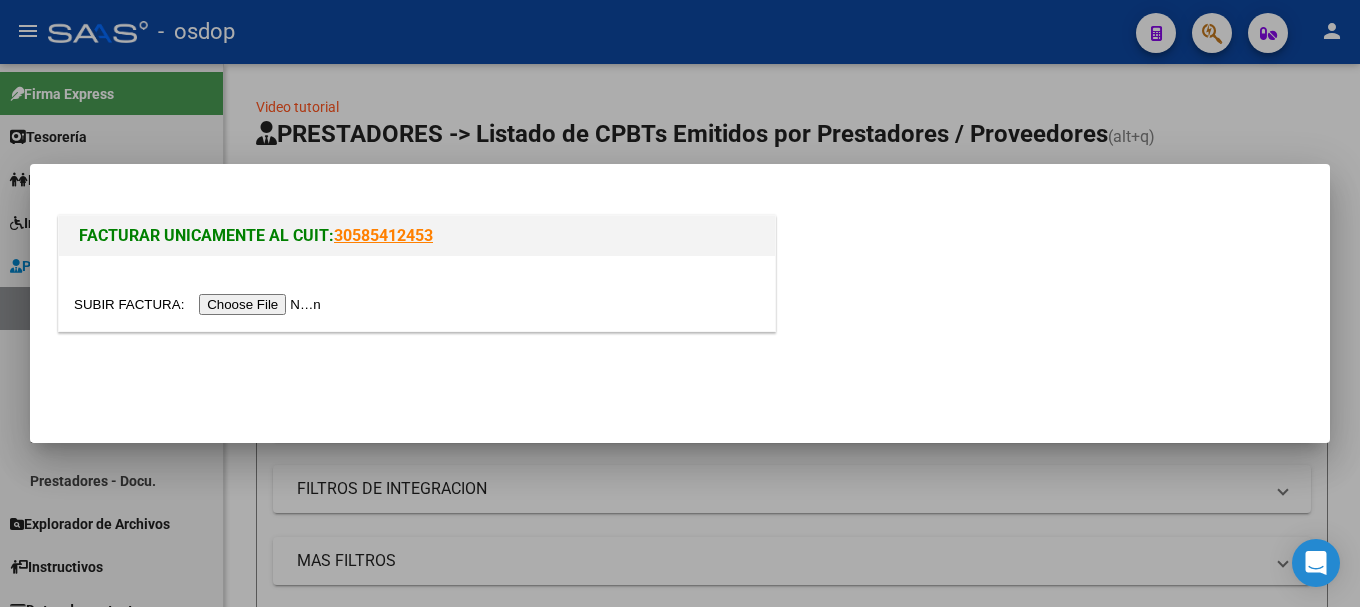 click at bounding box center (200, 304) 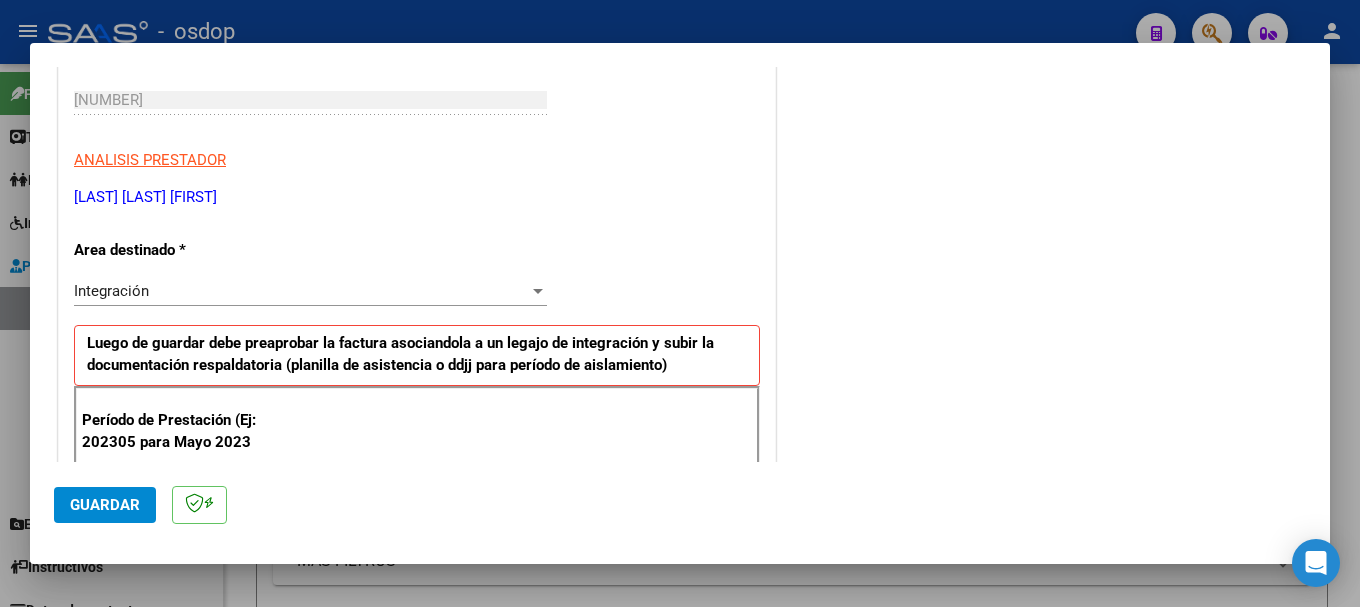 scroll, scrollTop: 400, scrollLeft: 0, axis: vertical 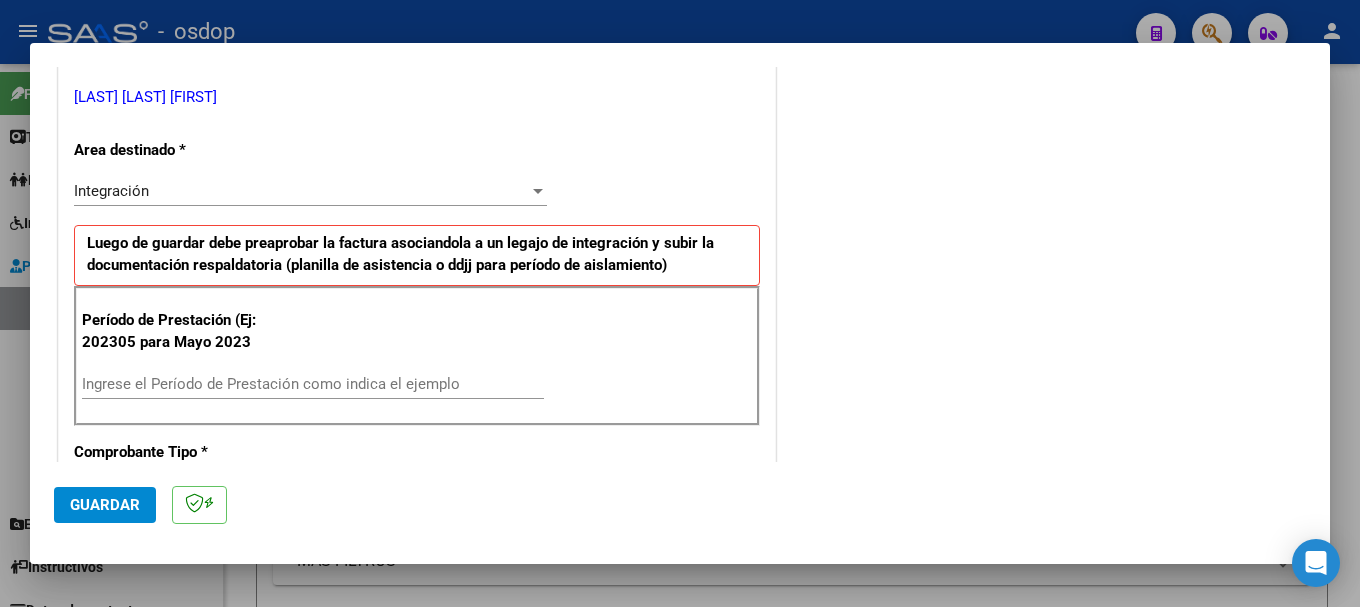 click on "Ingrese el Período de Prestación como indica el ejemplo" at bounding box center [313, 384] 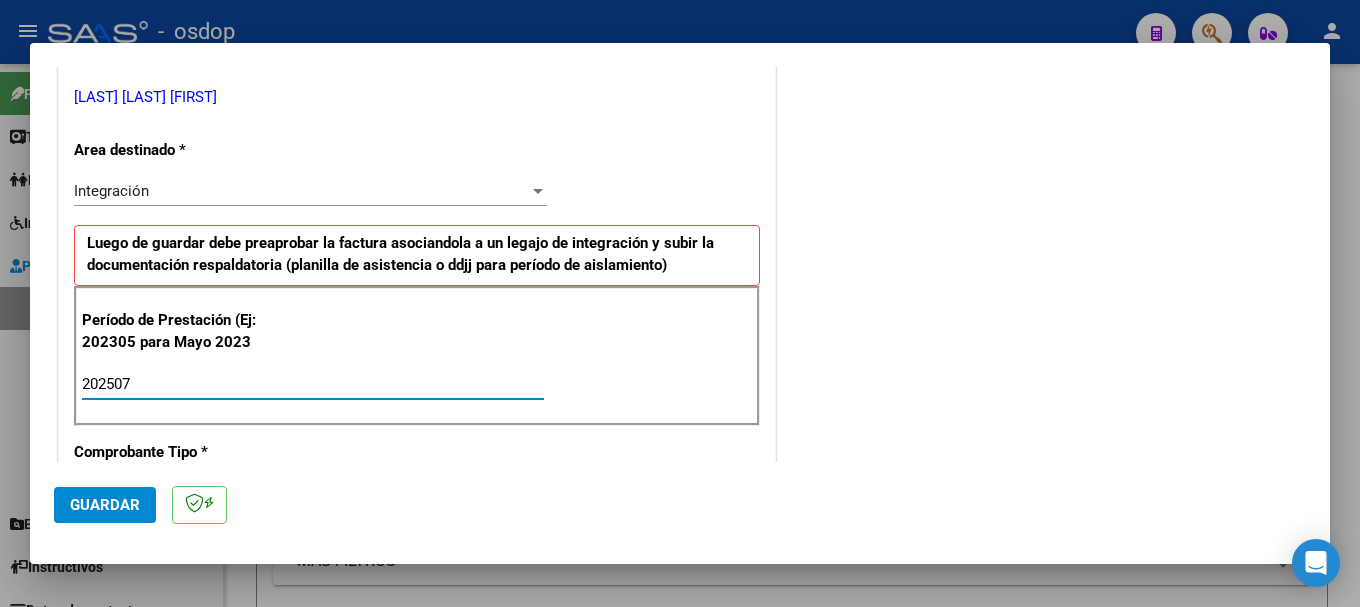 type on "202507" 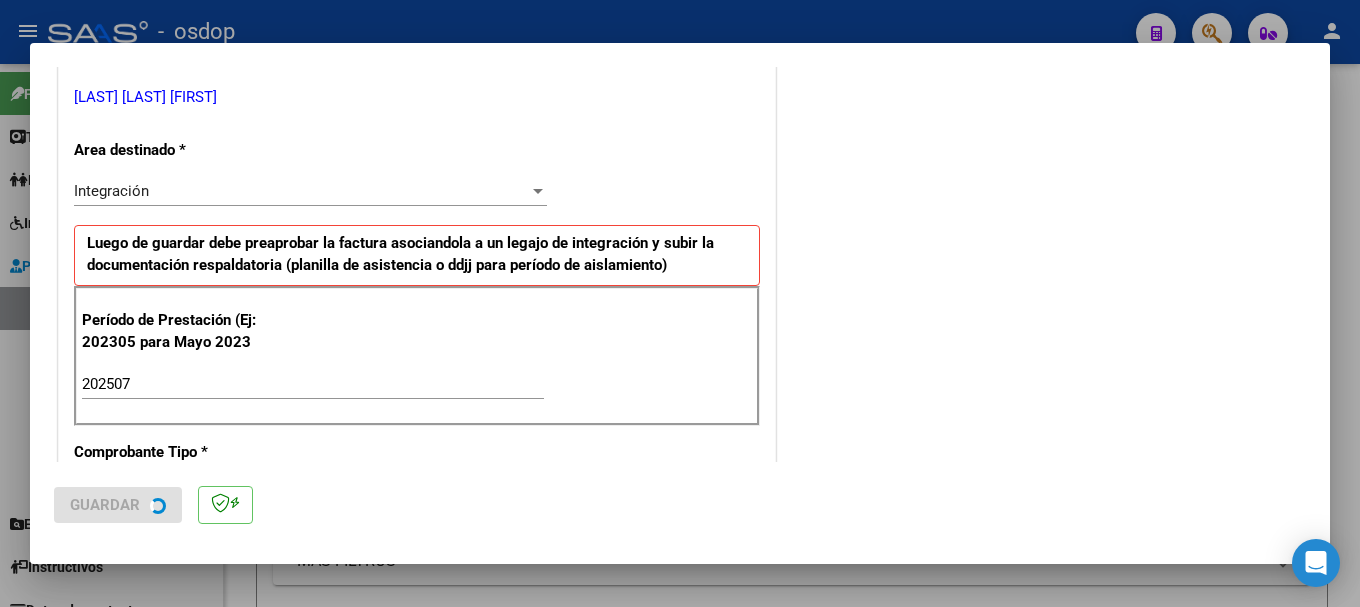 scroll, scrollTop: 0, scrollLeft: 0, axis: both 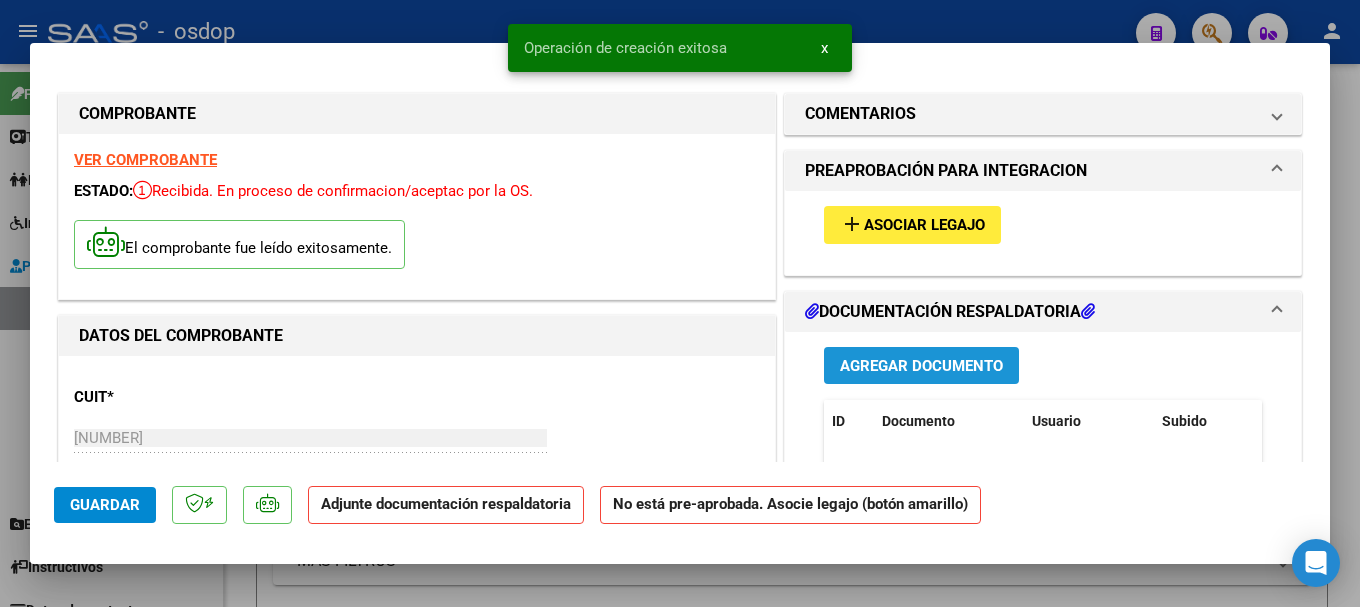 click on "Agregar Documento" at bounding box center [921, 366] 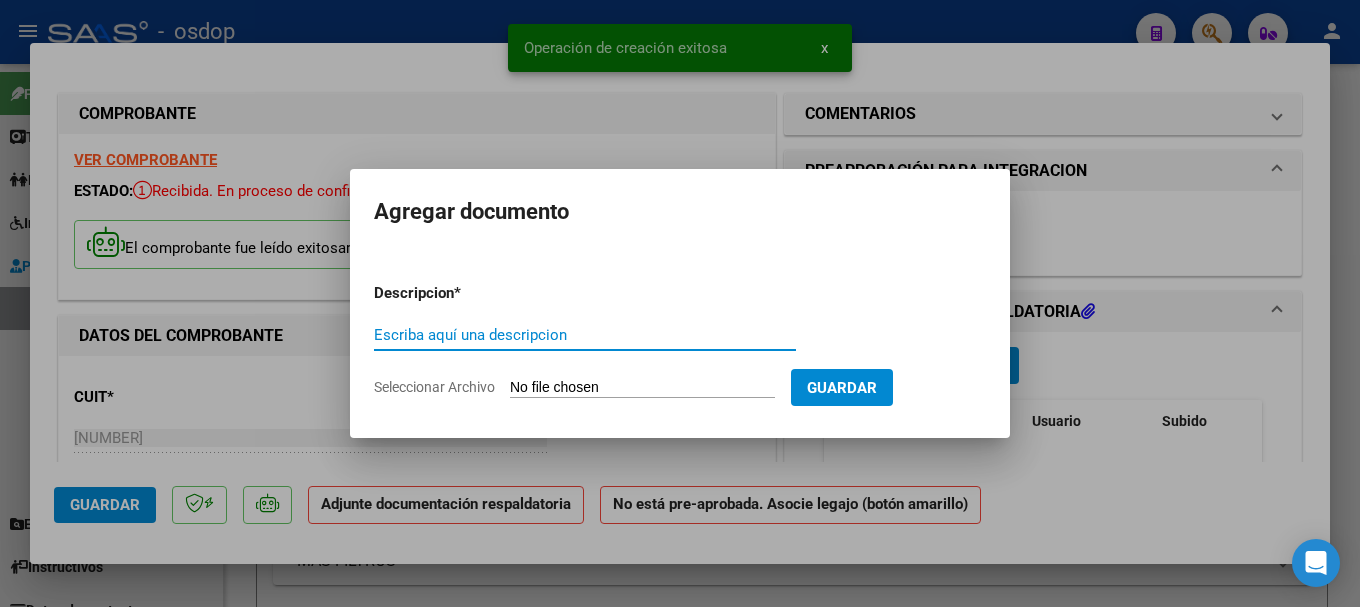 click on "Seleccionar Archivo" at bounding box center (642, 388) 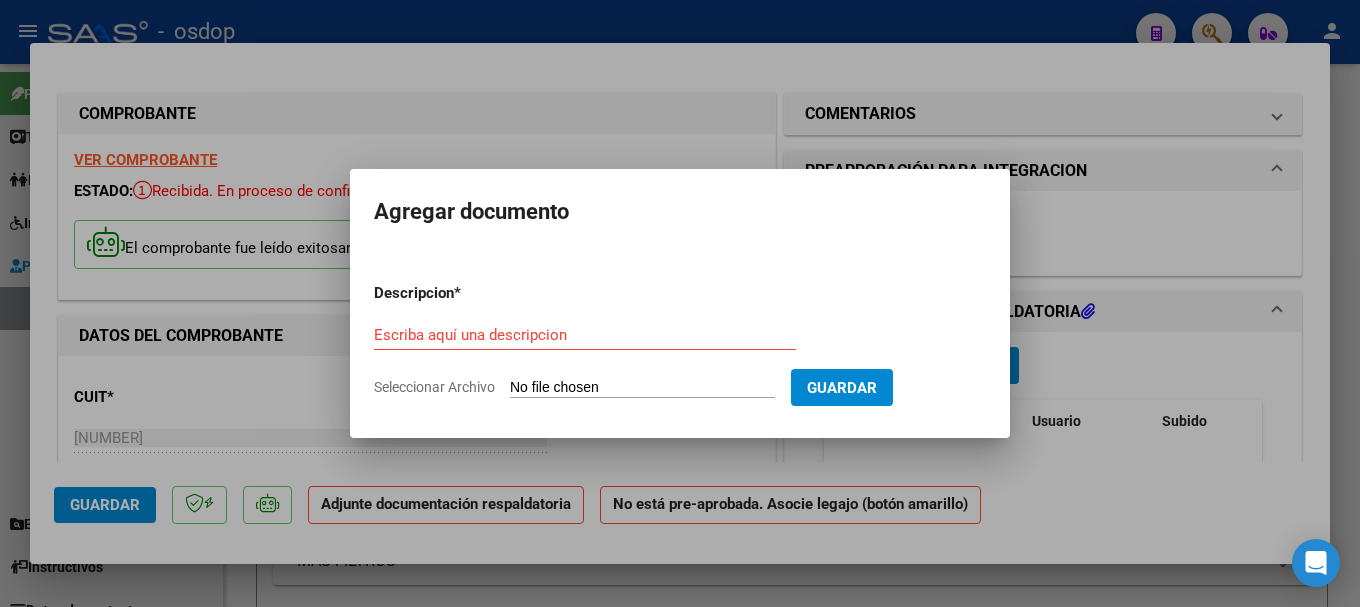 type on "C:\fakepath\[TEXT] - [LAST].pdf" 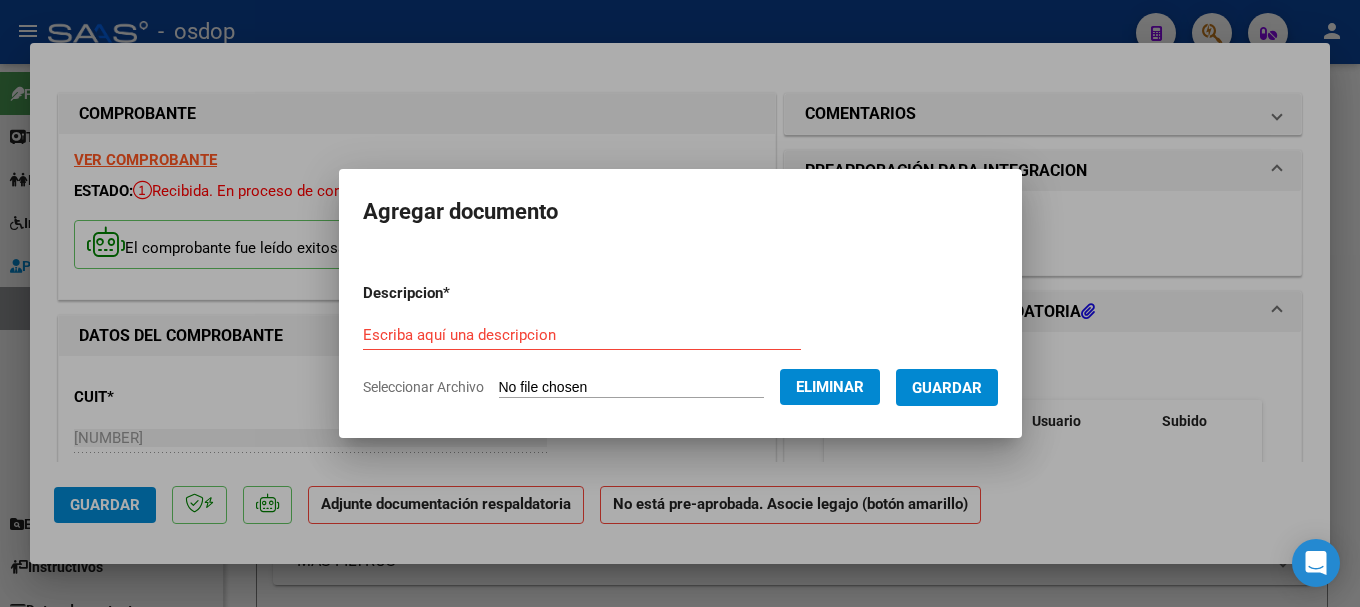 click on "Guardar" at bounding box center [947, 388] 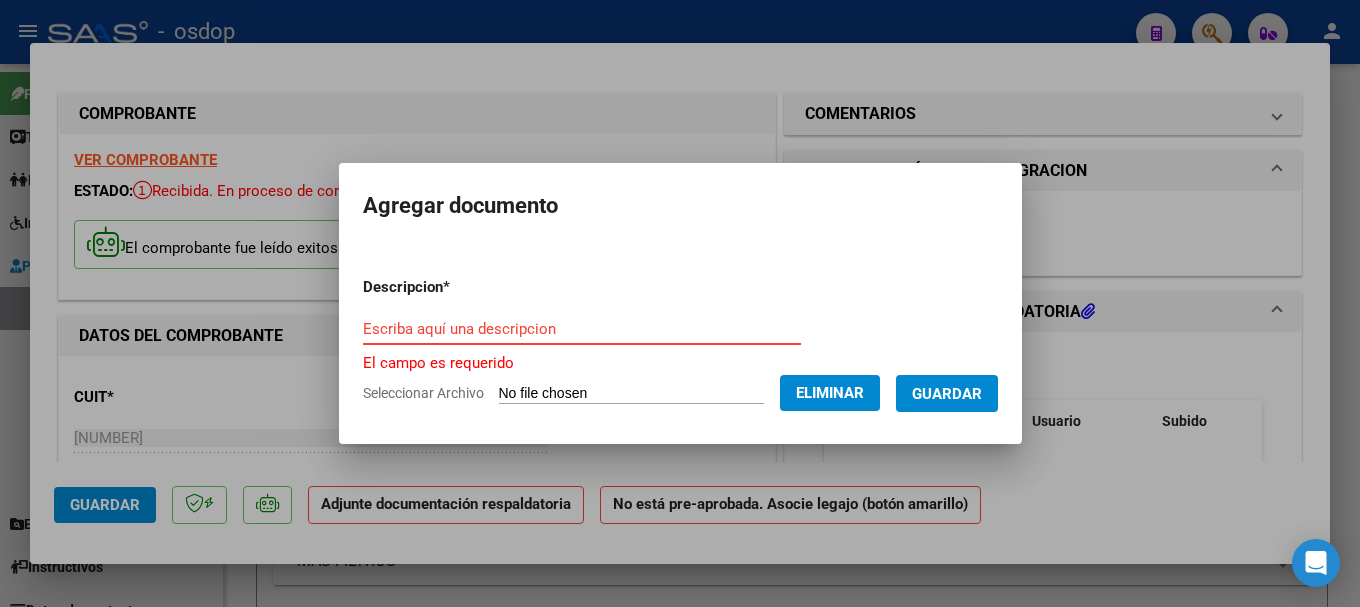 click on "Escriba aquí una descripcion" at bounding box center [582, 329] 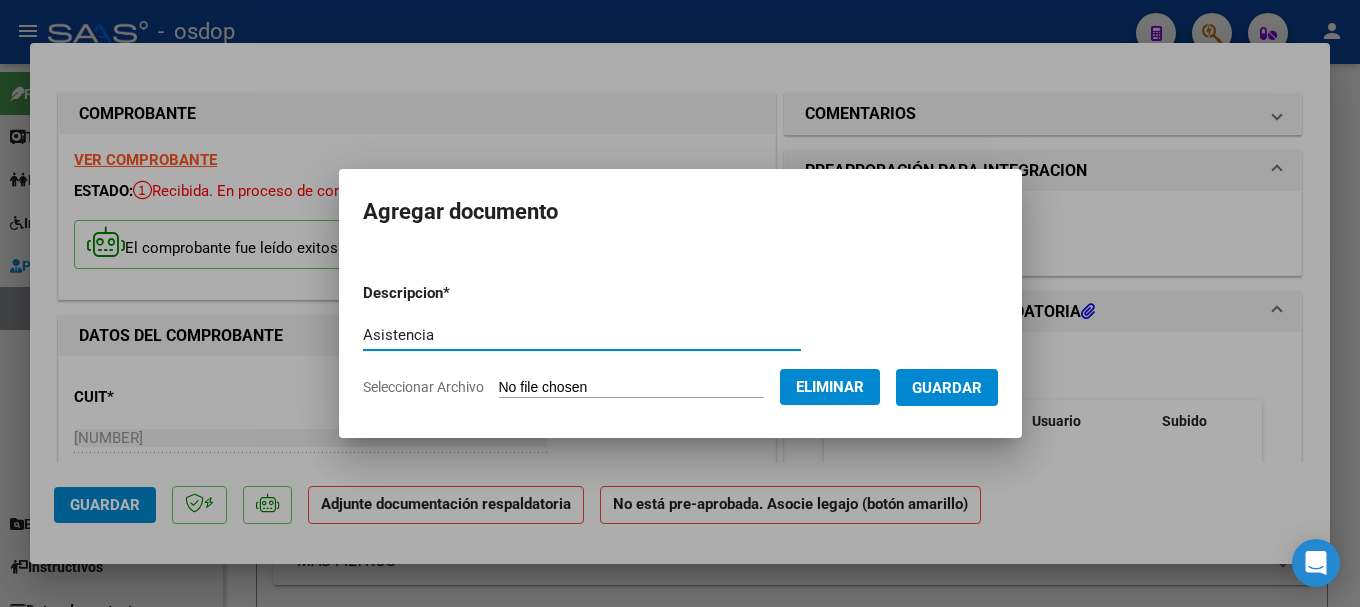 type on "Asistencia" 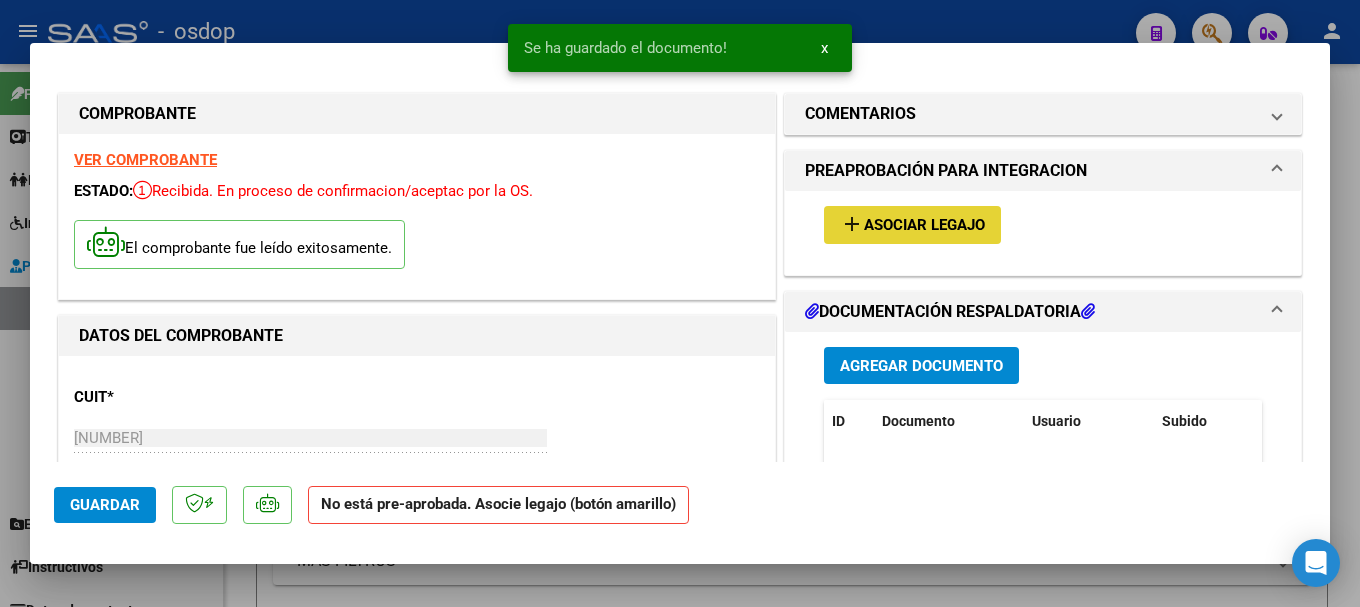 click on "Asociar Legajo" at bounding box center [924, 226] 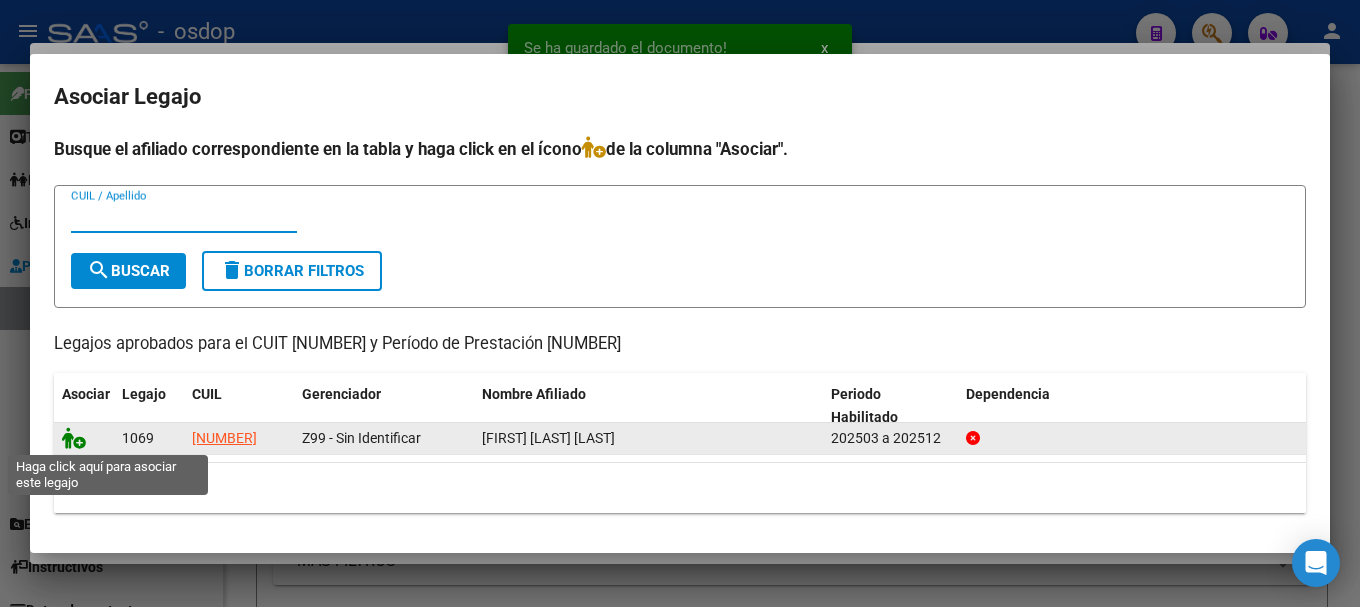 click 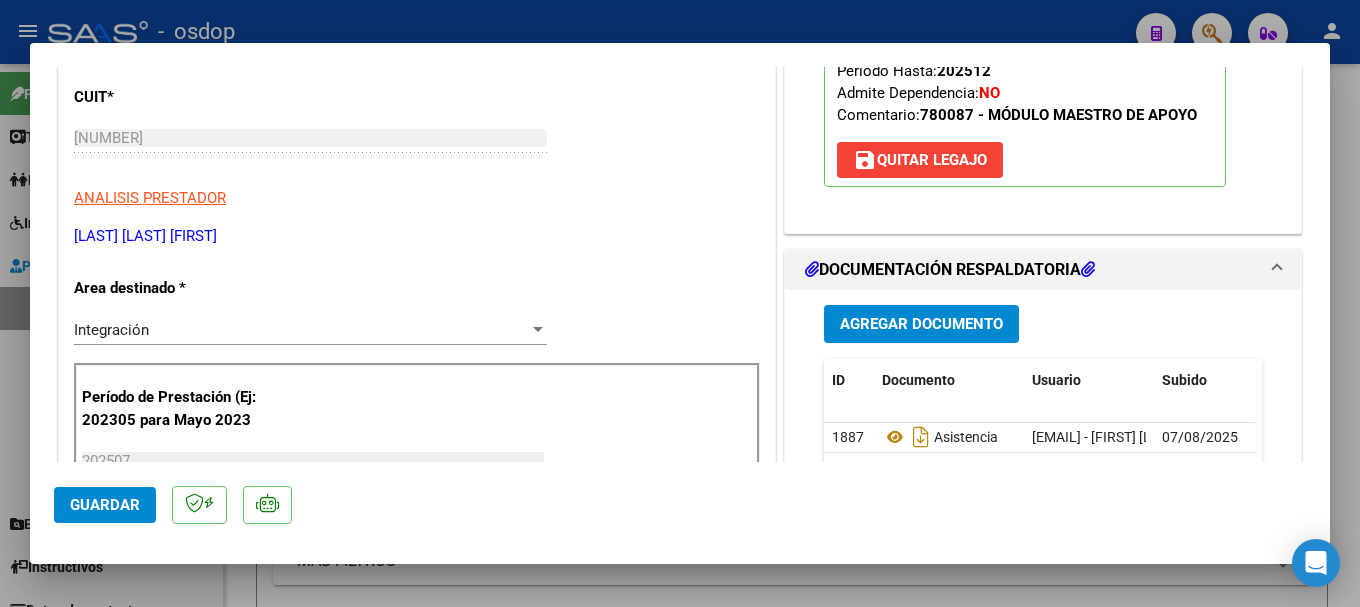 scroll, scrollTop: 500, scrollLeft: 0, axis: vertical 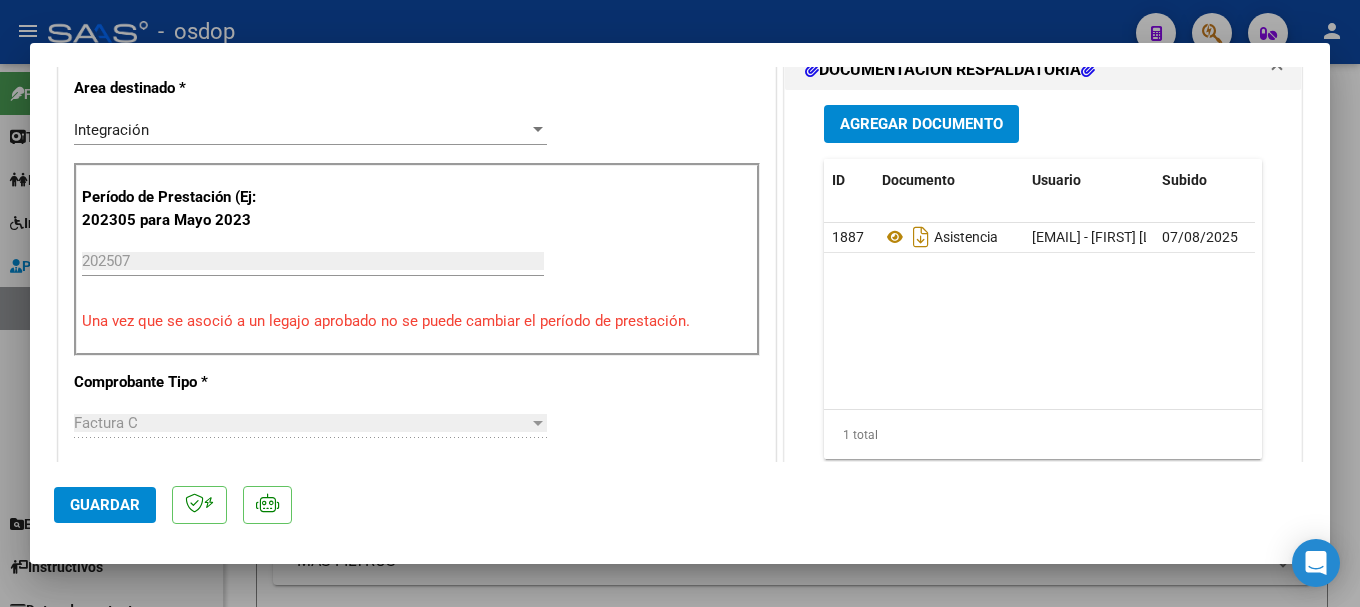 click on "Guardar" 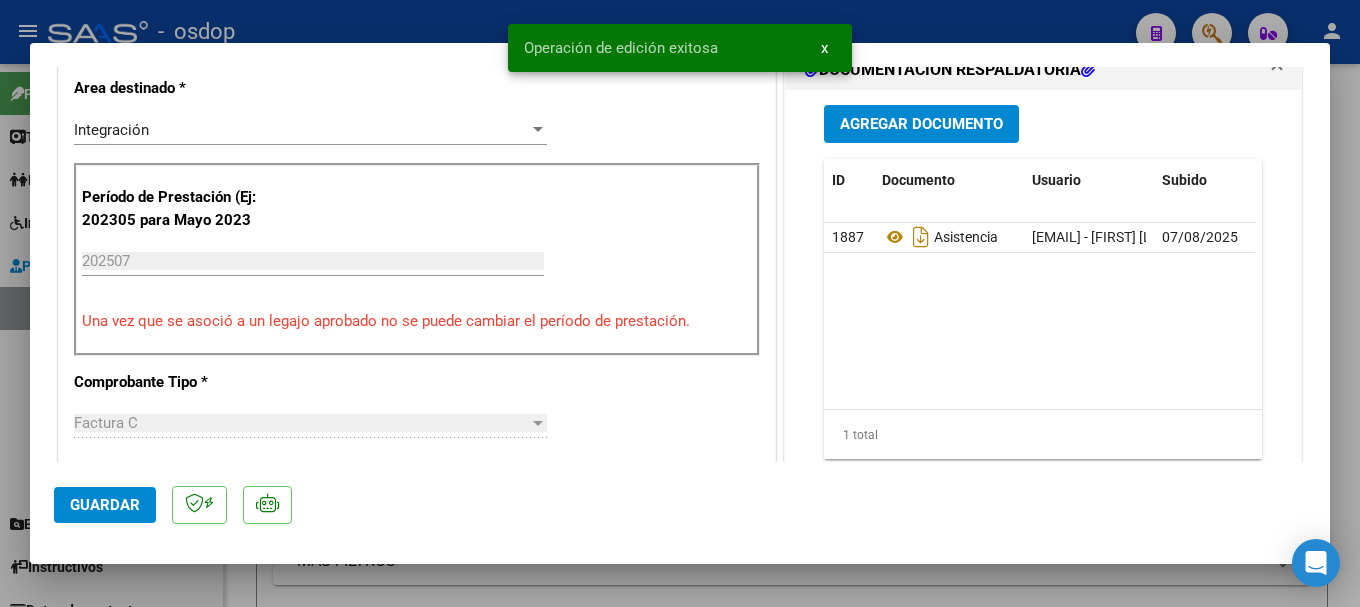 click at bounding box center (680, 303) 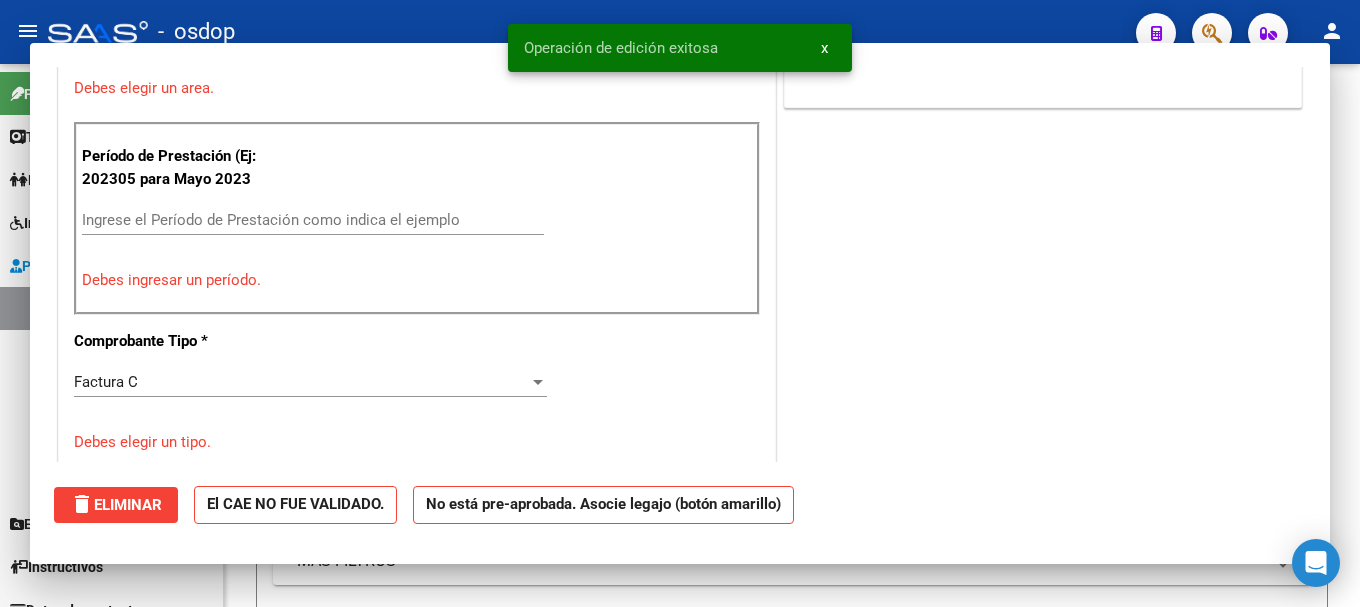 scroll, scrollTop: 414, scrollLeft: 0, axis: vertical 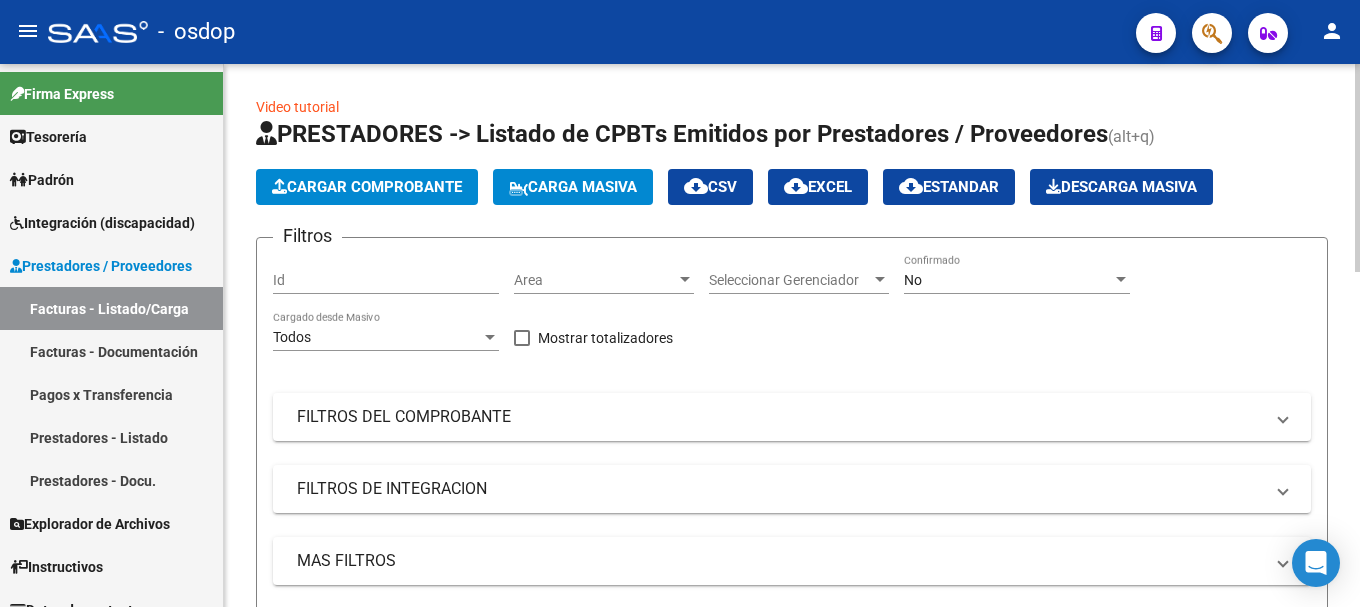 click on "Cargar Comprobante" 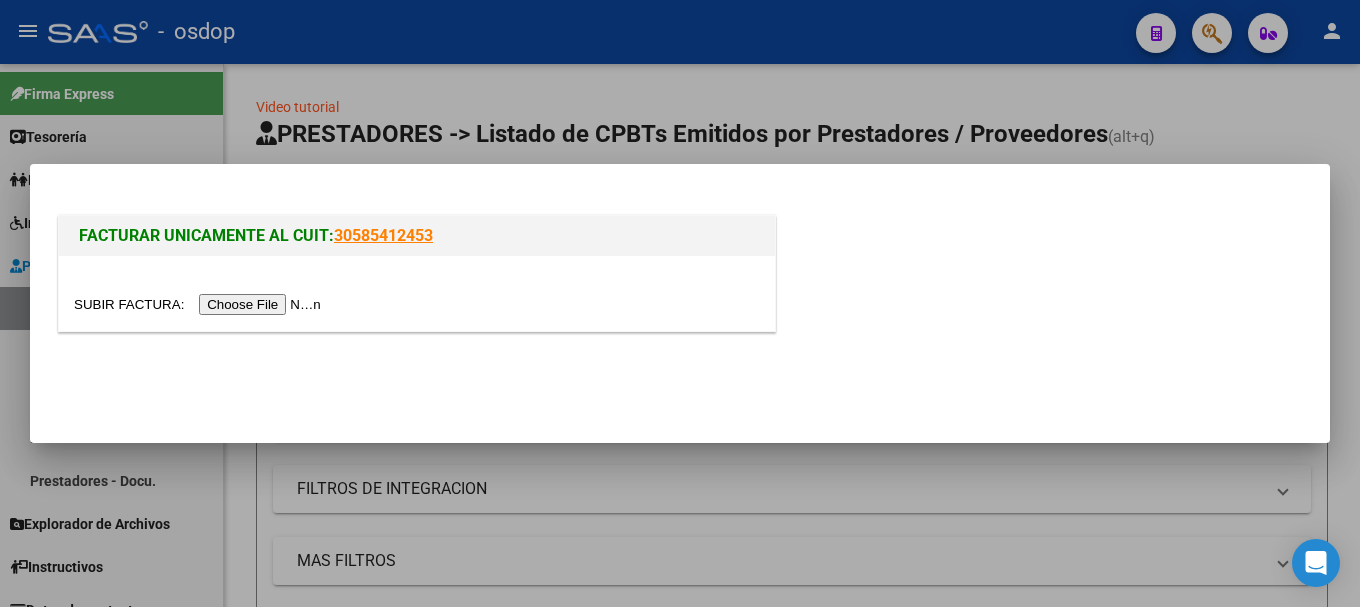 click at bounding box center [417, 293] 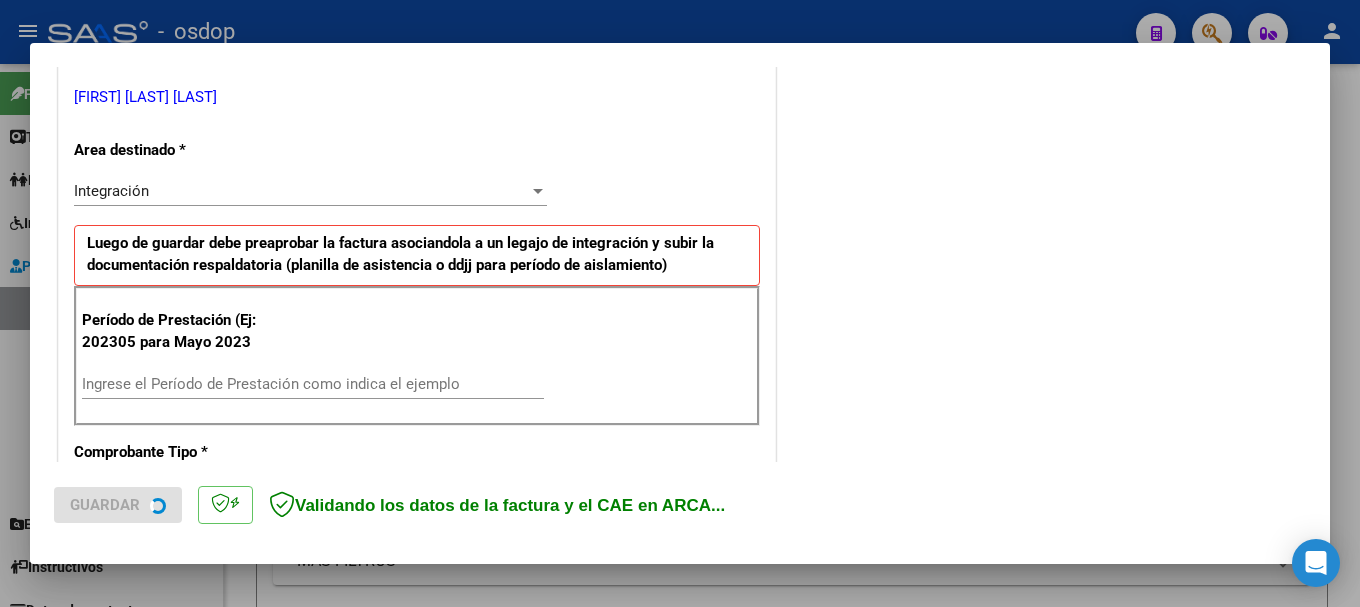 scroll, scrollTop: 600, scrollLeft: 0, axis: vertical 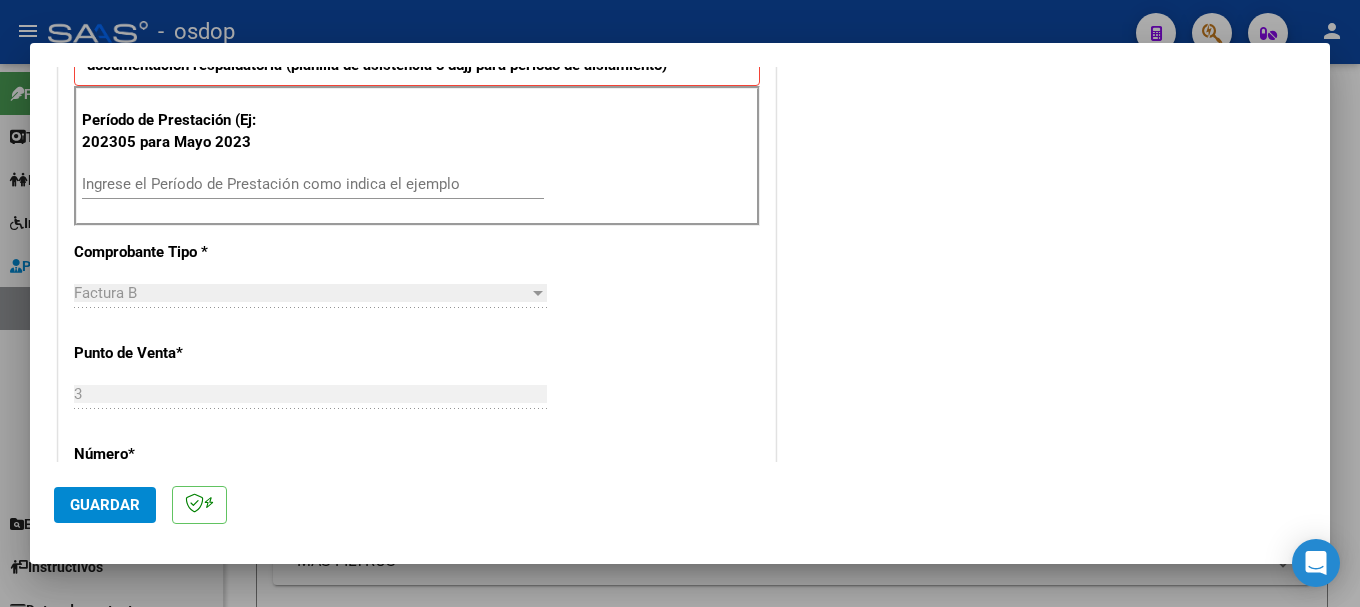 click on "Ingrese el Período de Prestación como indica el ejemplo" at bounding box center [313, 184] 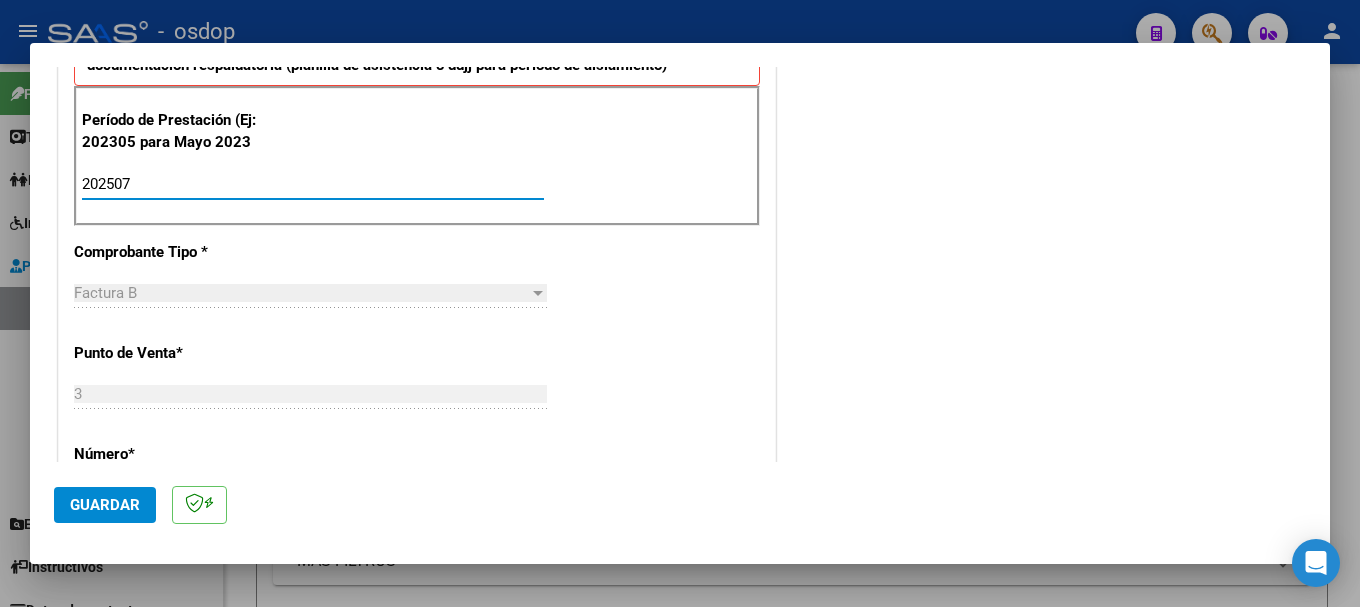 type on "202507" 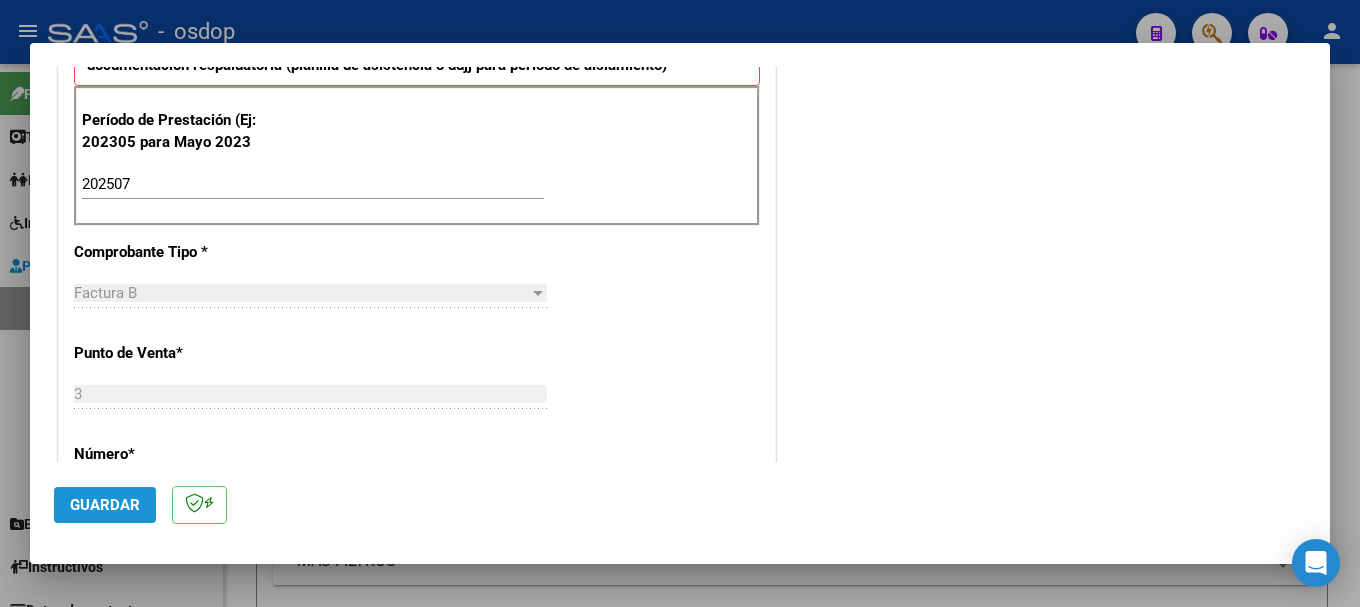click on "Guardar" 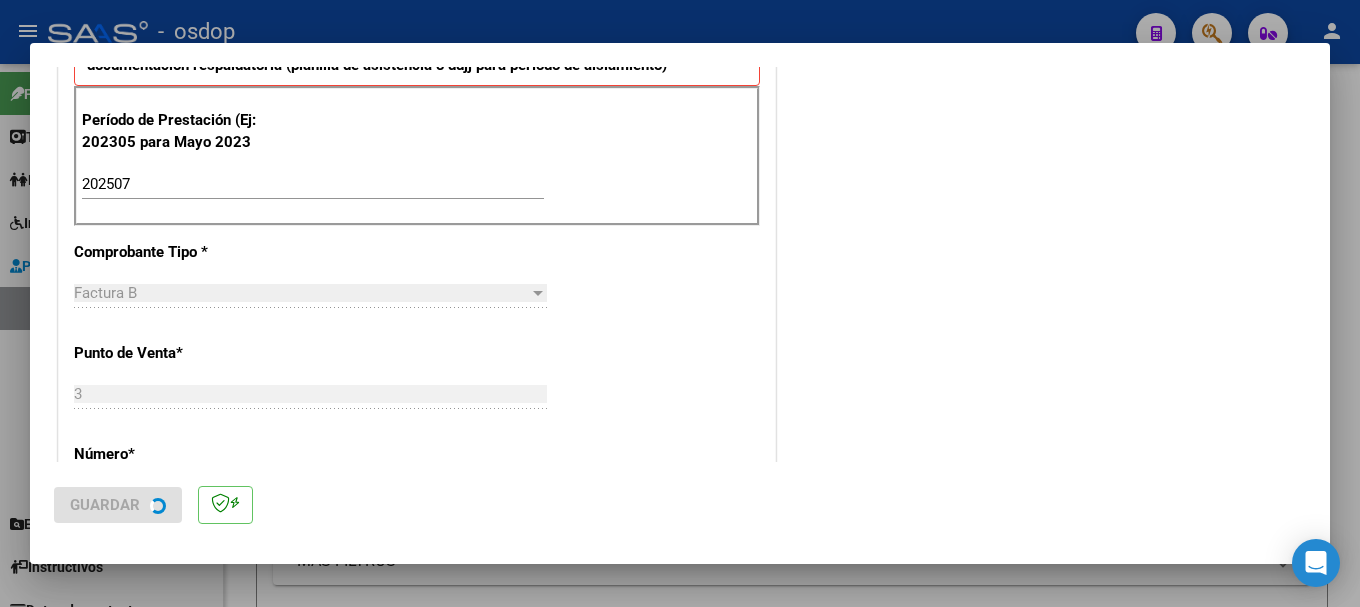 scroll, scrollTop: 0, scrollLeft: 0, axis: both 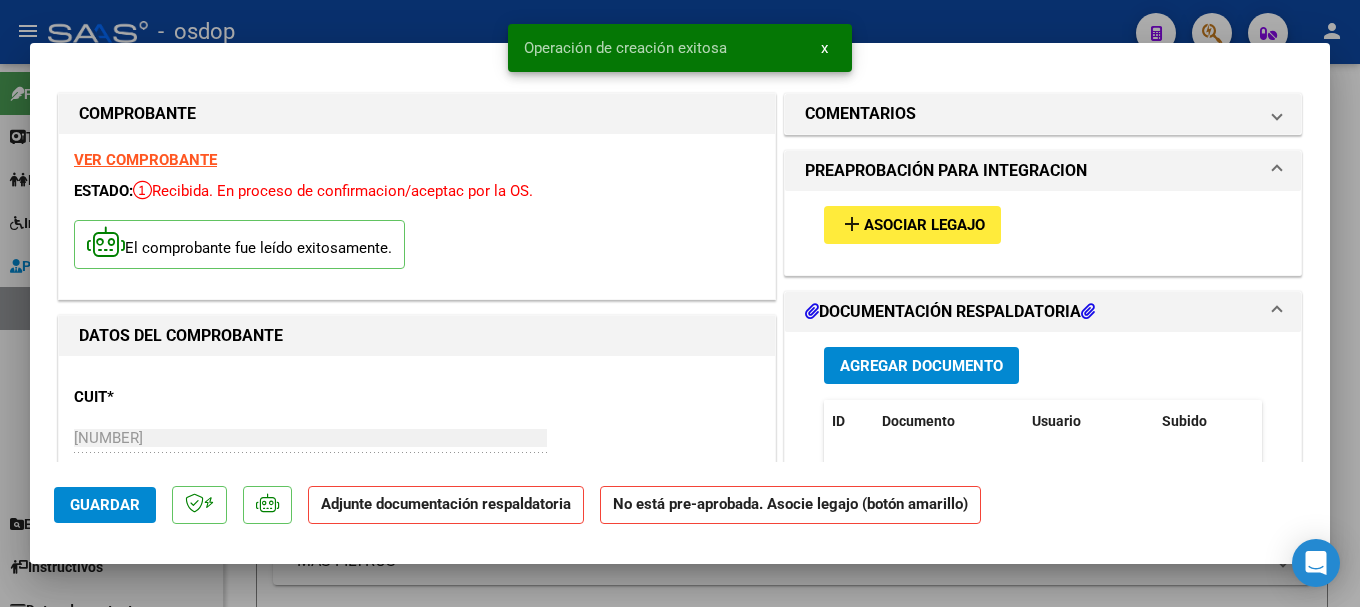 click on "Agregar Documento" at bounding box center (921, 366) 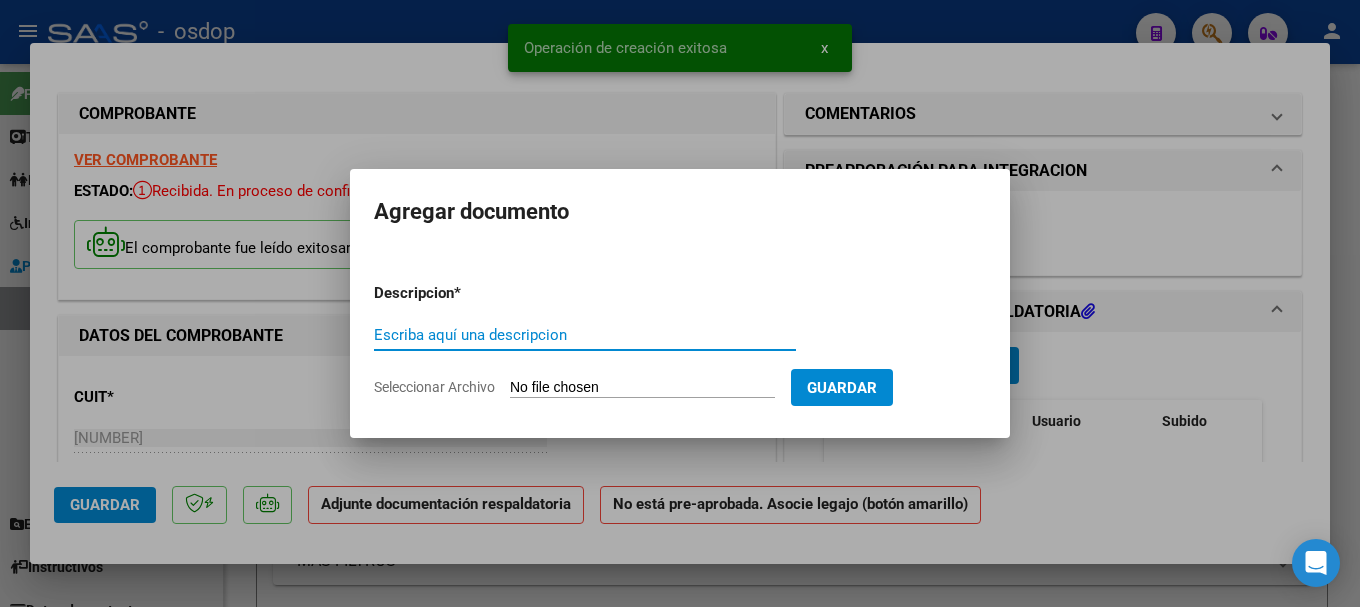 click on "Escriba aquí una descripcion" at bounding box center (585, 335) 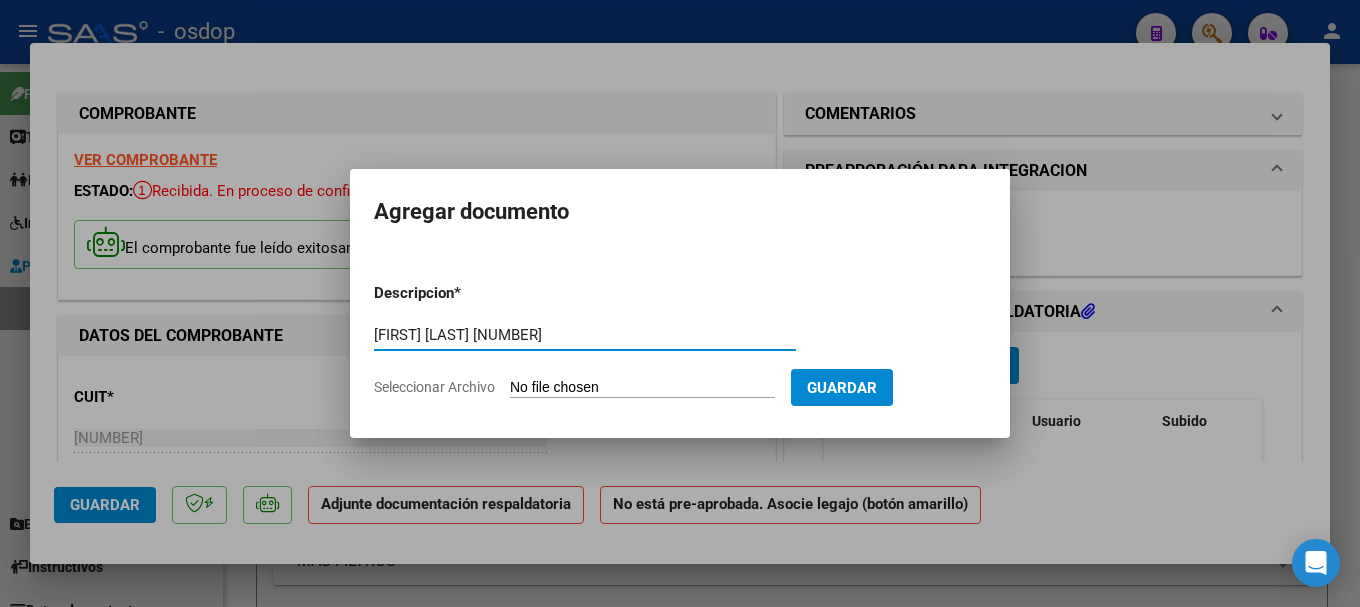 type on "[FIRST] [LAST] [NUMBER]" 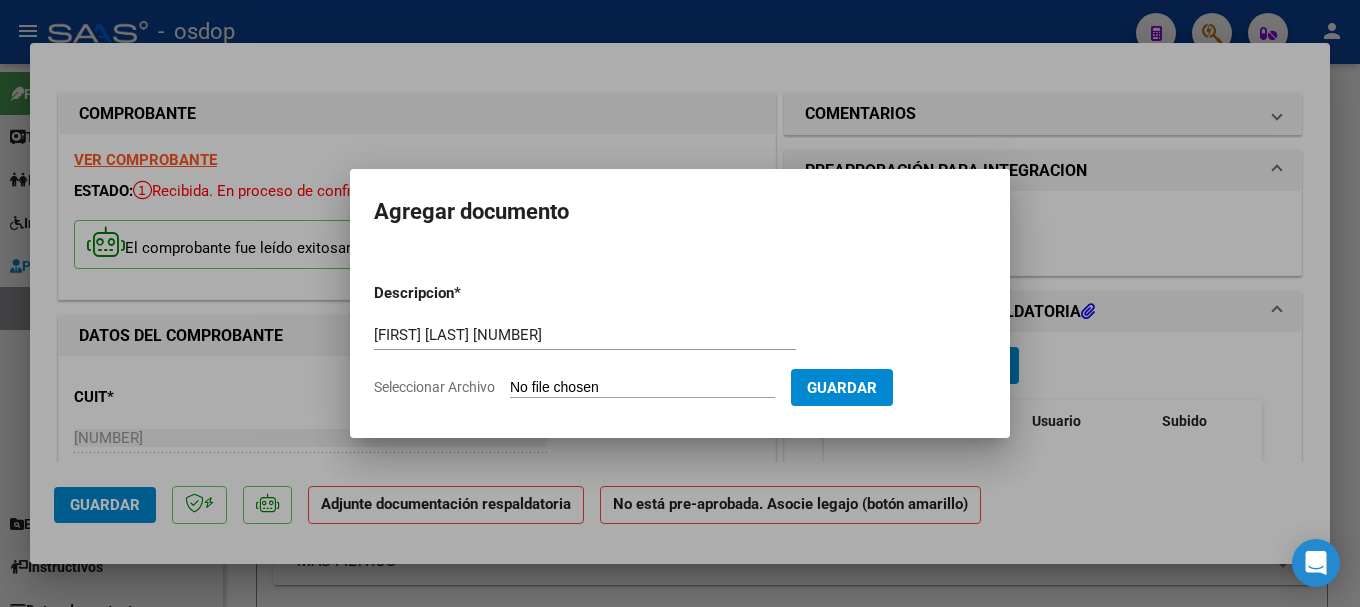 type on "C:\fakepath\[FIRST] [LAST] [NUMBER].pdf" 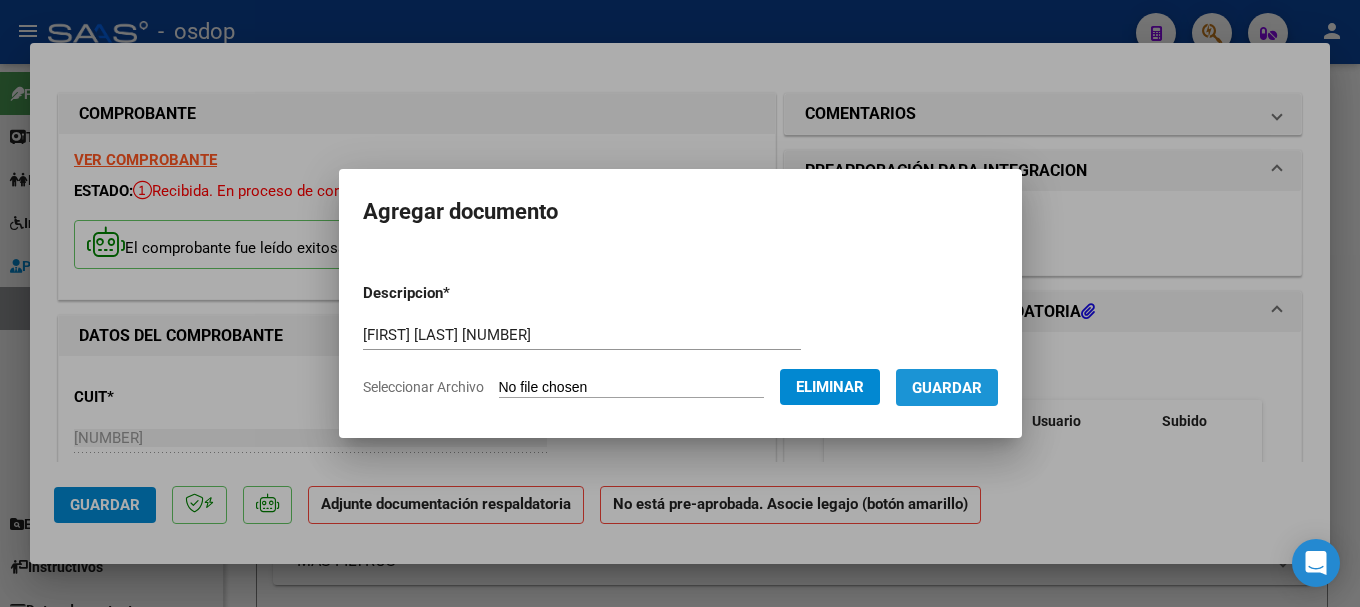 click on "Guardar" at bounding box center [947, 388] 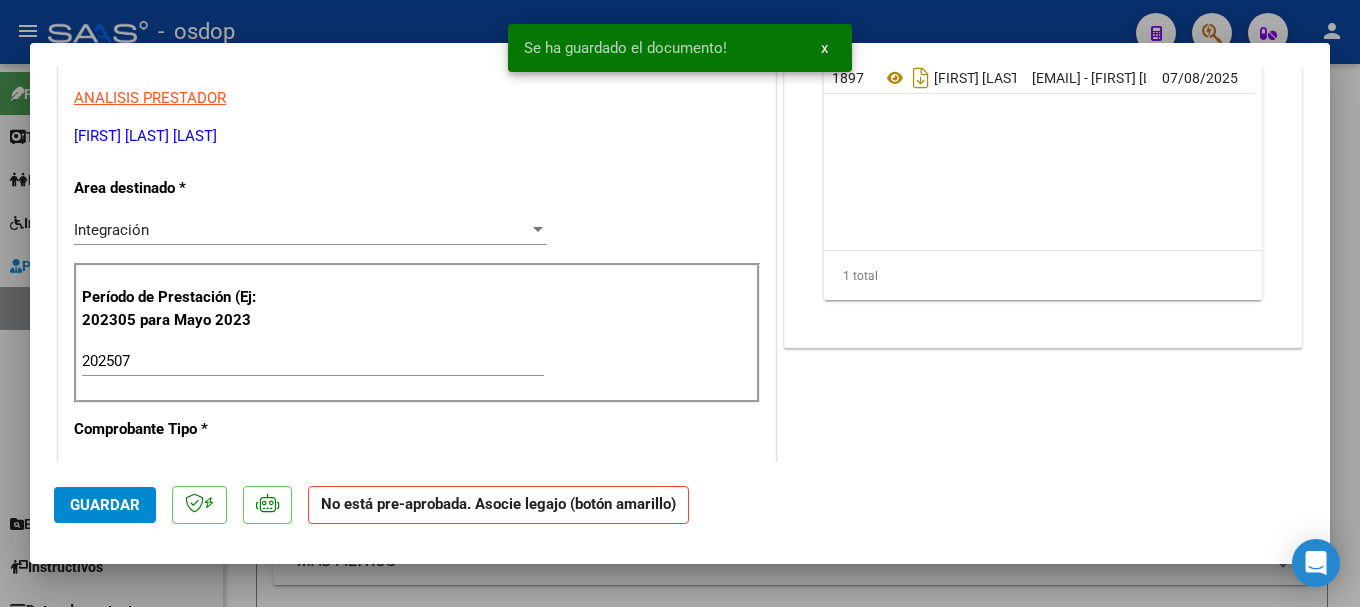 scroll, scrollTop: 100, scrollLeft: 0, axis: vertical 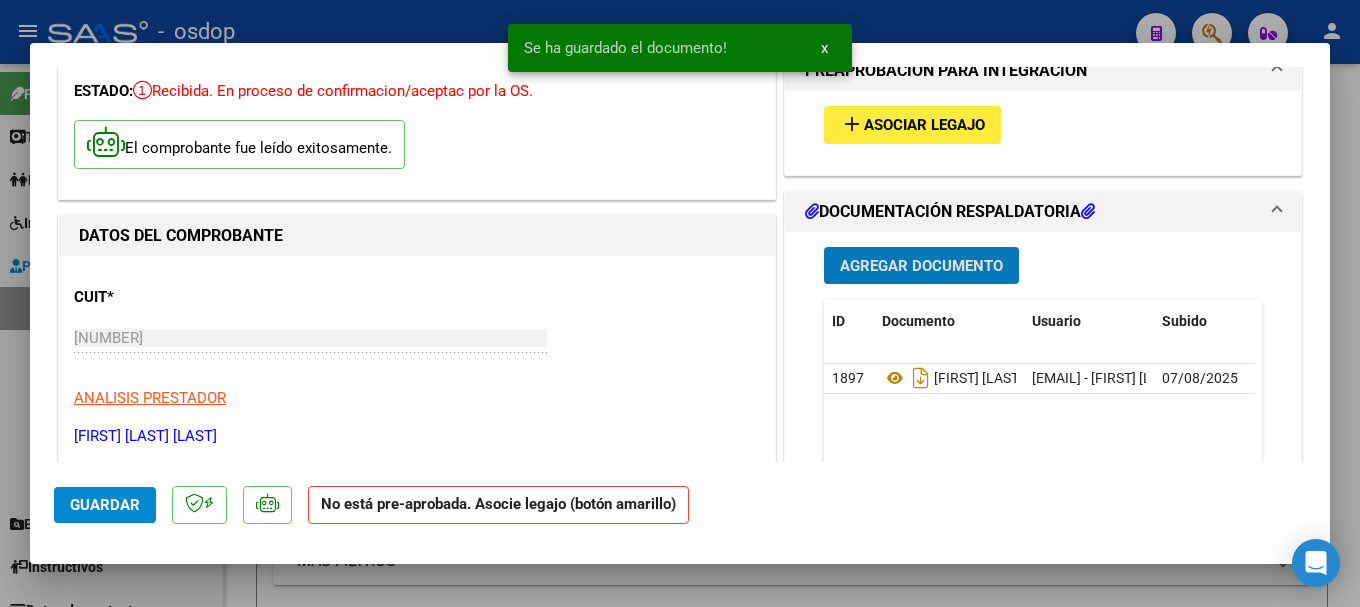 click on "Asociar Legajo" at bounding box center (924, 126) 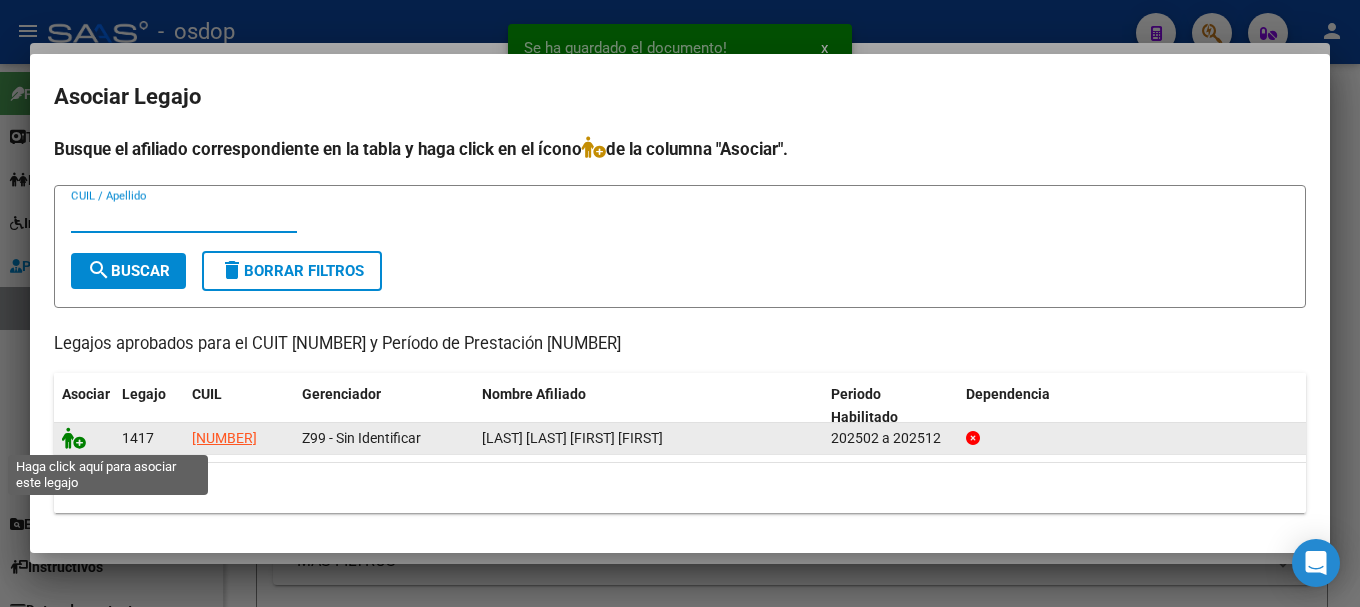 click 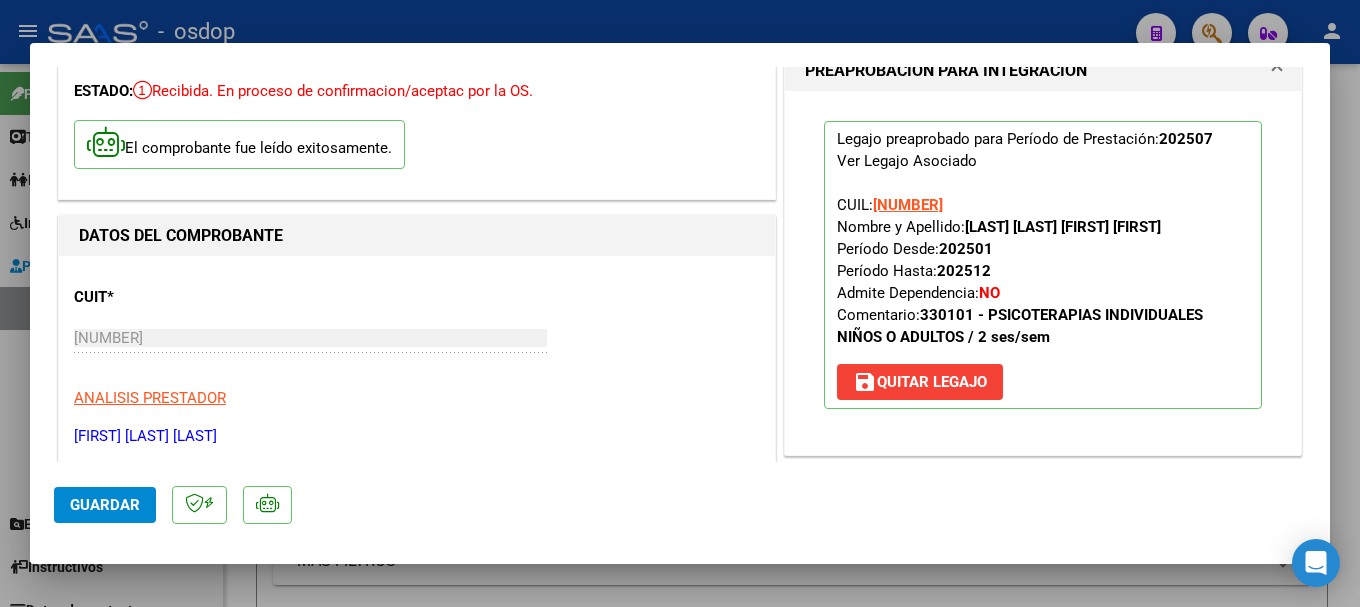 click on "Guardar" 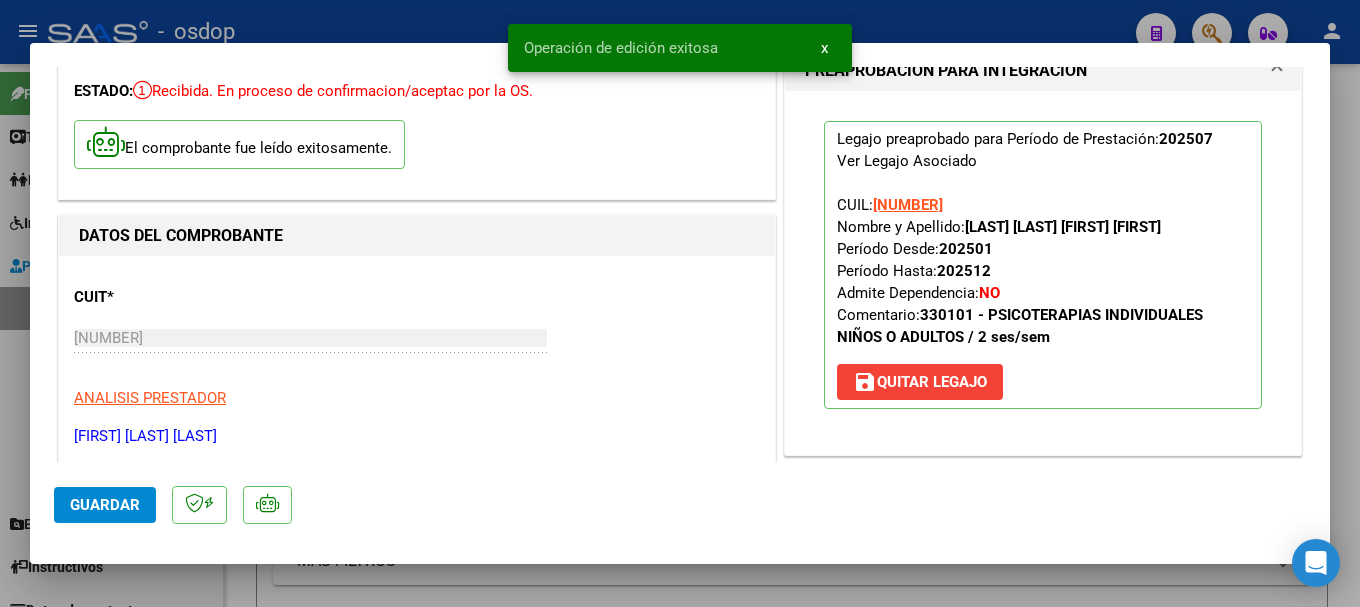 click at bounding box center (680, 303) 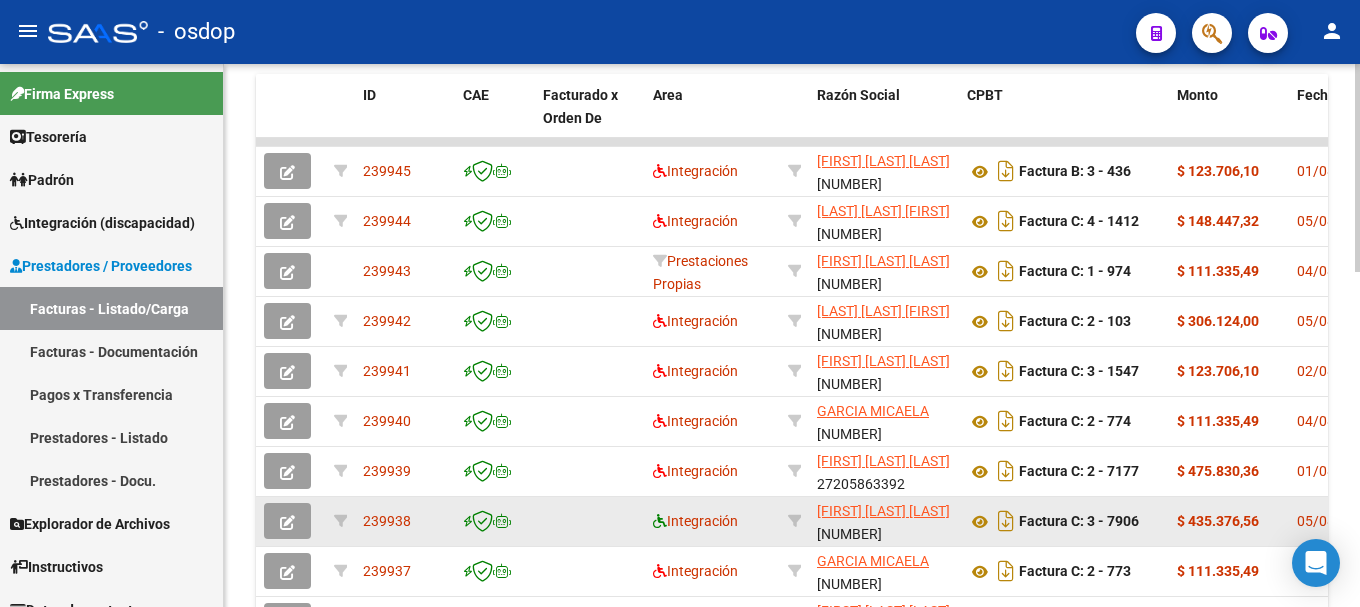 scroll, scrollTop: 877, scrollLeft: 0, axis: vertical 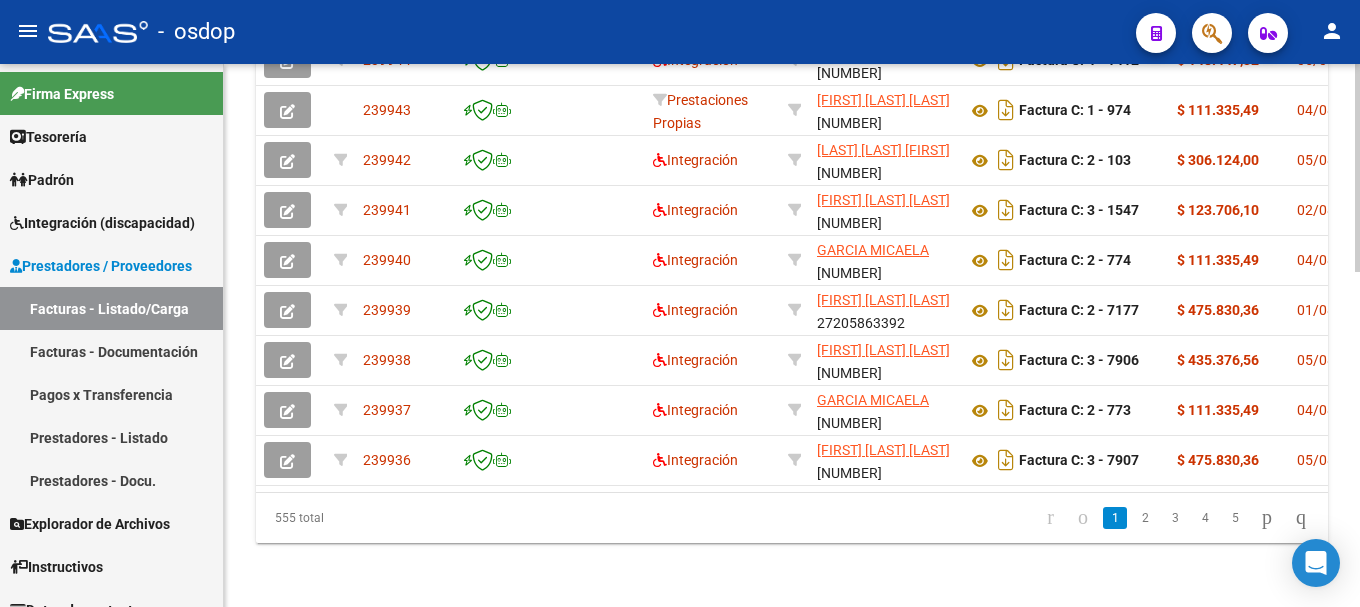 click on "2" 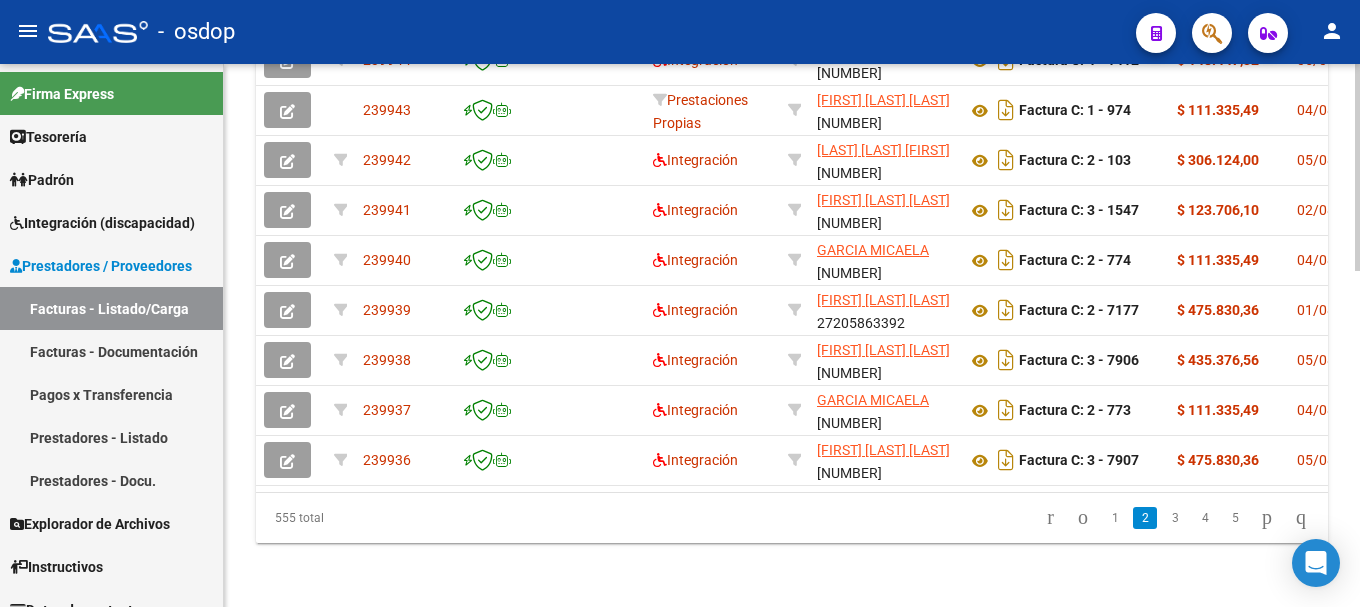 click on "[NUMBER] total   1   2   3   4   5" 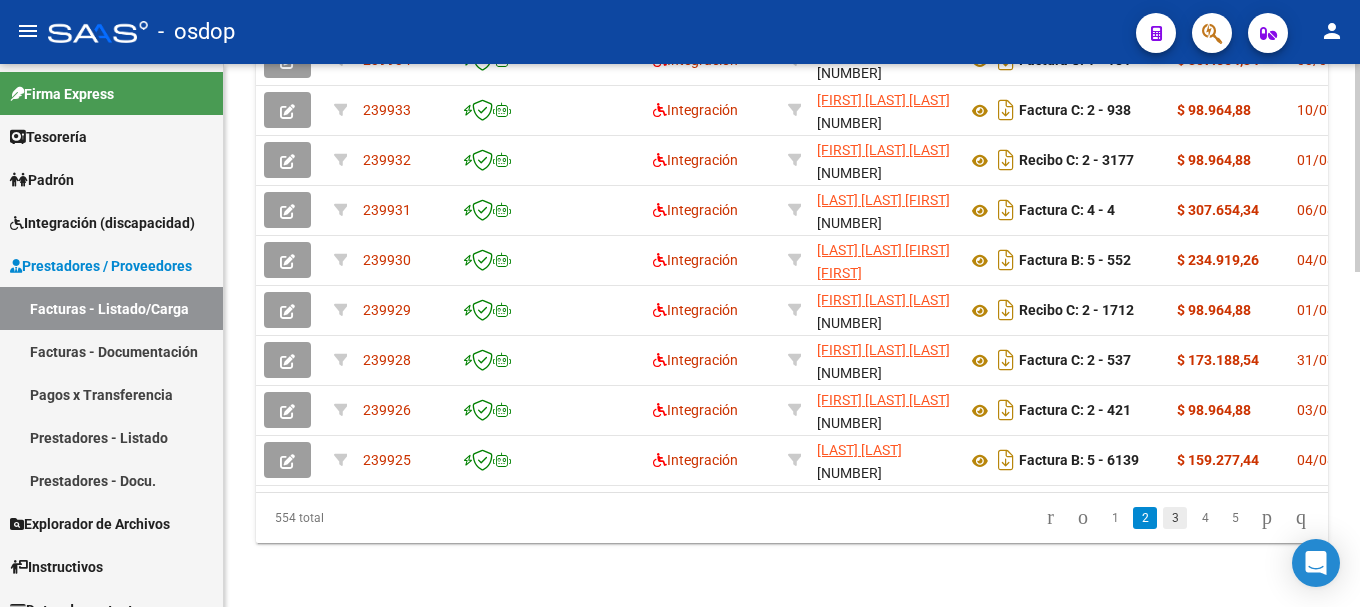 click on "3" 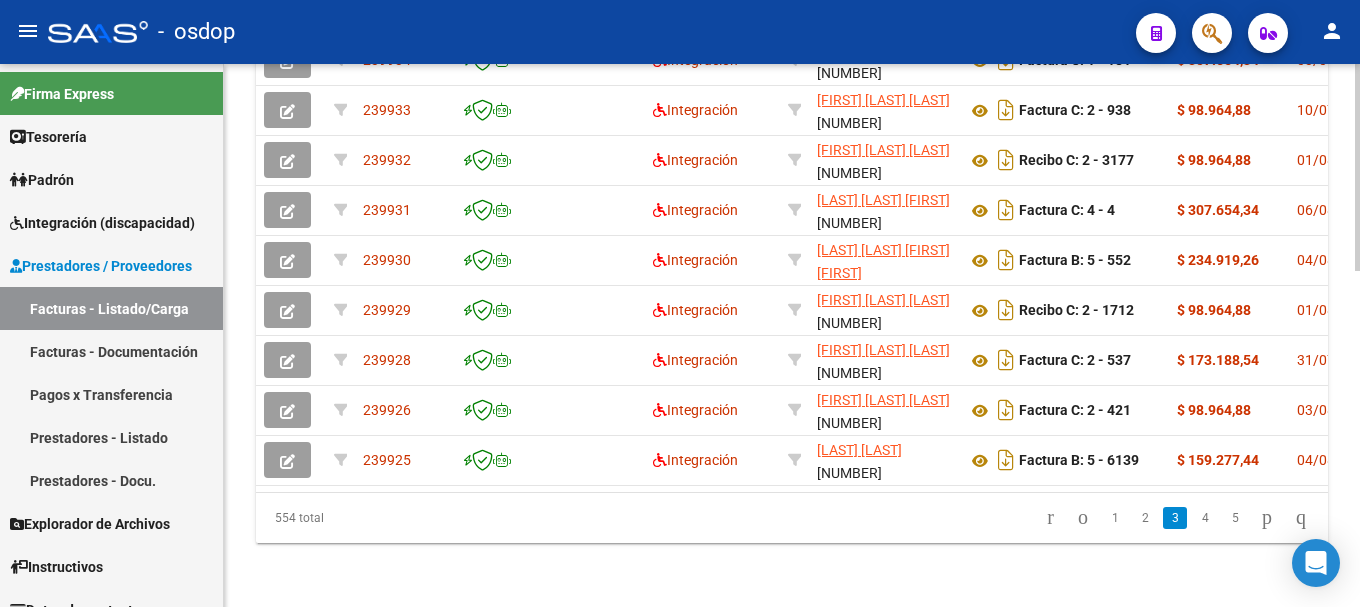 click on "[NUMBER] total   1   2   3   4   5" 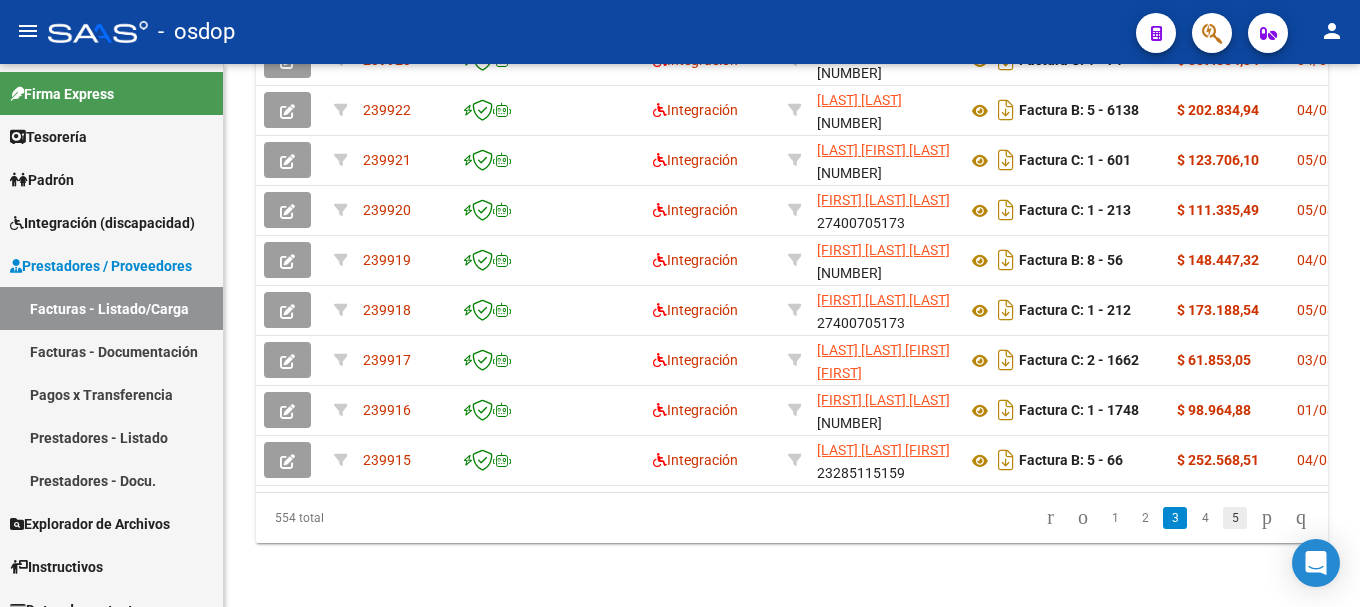 click on "5" 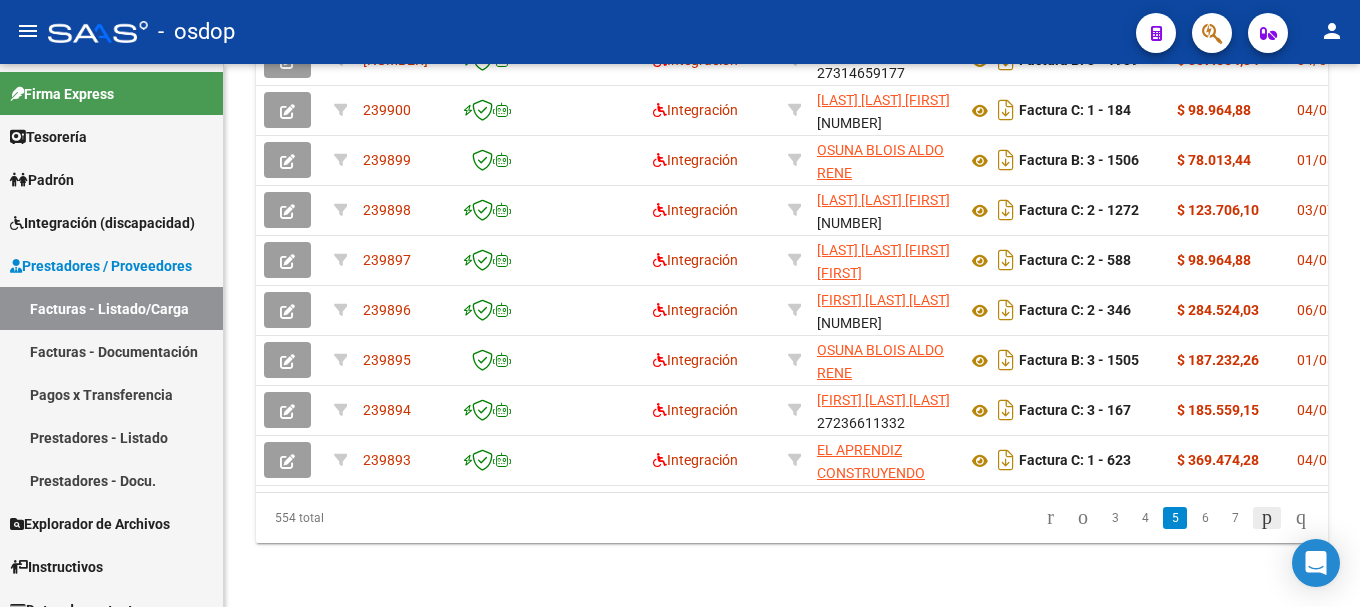 click 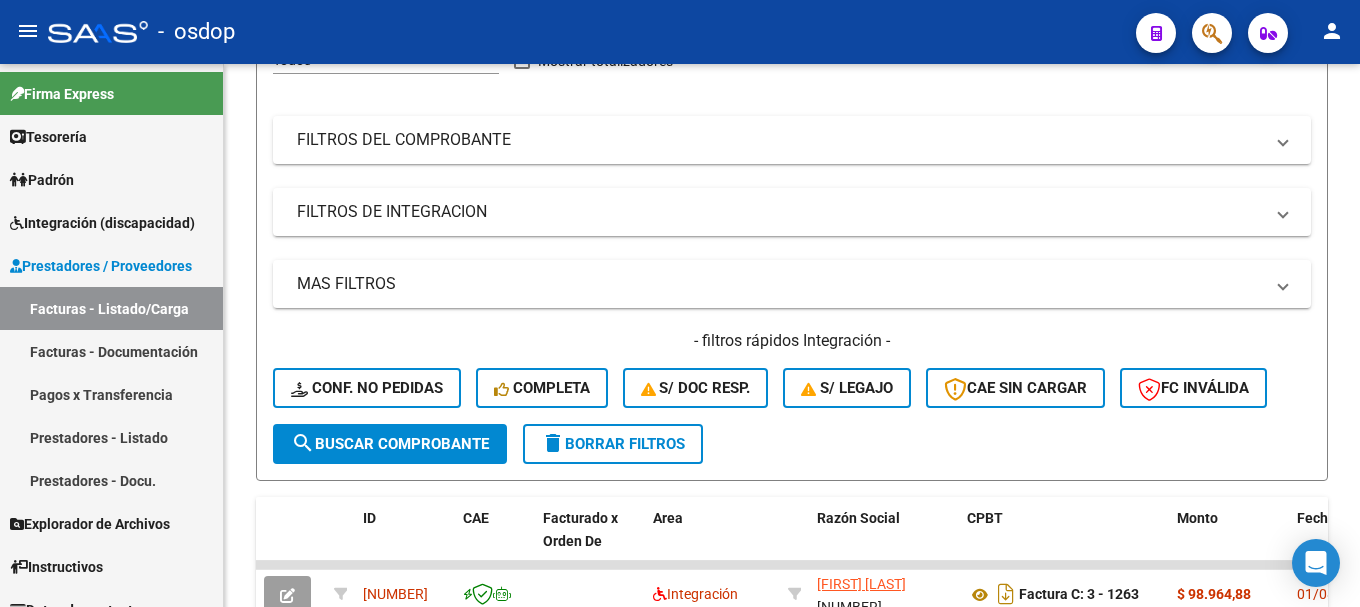 scroll, scrollTop: 77, scrollLeft: 0, axis: vertical 